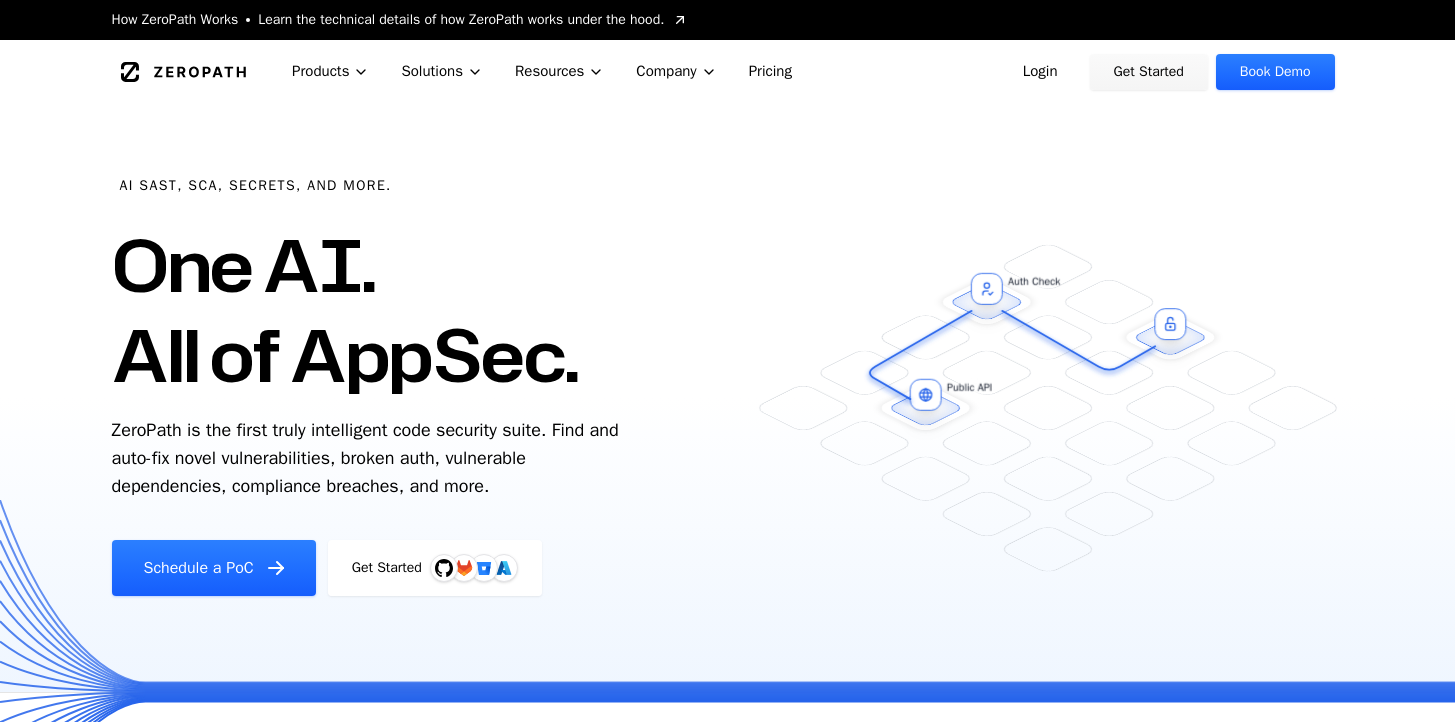 scroll, scrollTop: 0, scrollLeft: 0, axis: both 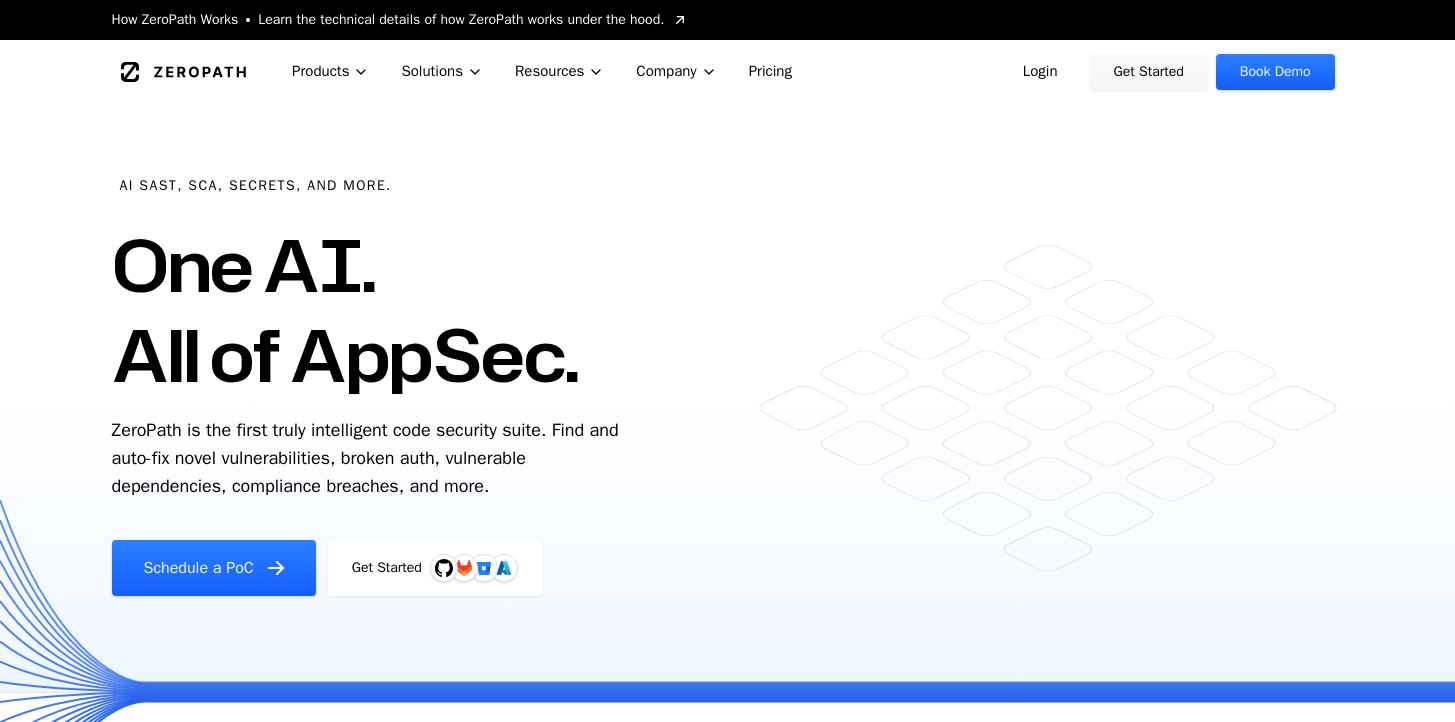 click on "Login" at bounding box center (1040, 72) 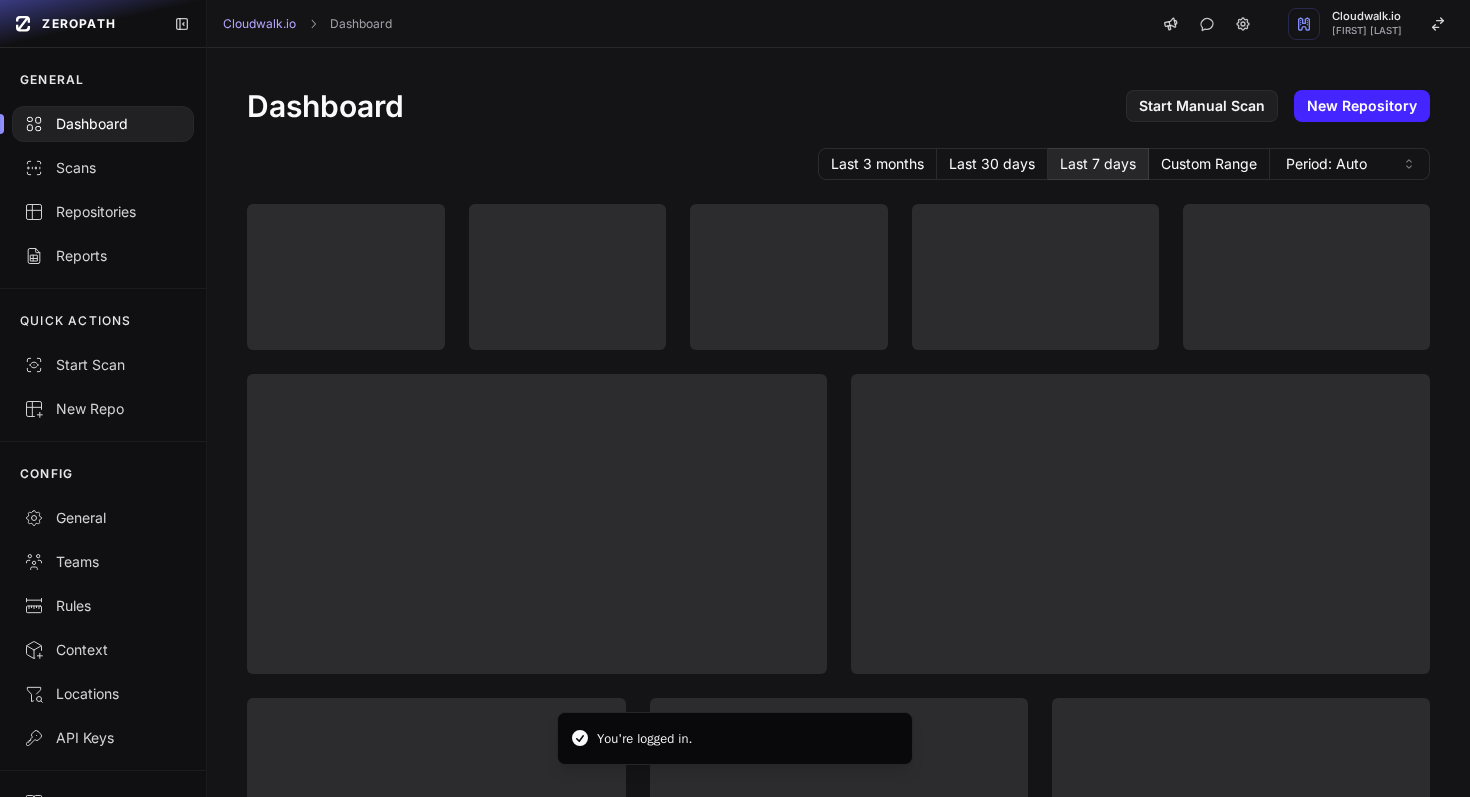 scroll, scrollTop: 0, scrollLeft: 0, axis: both 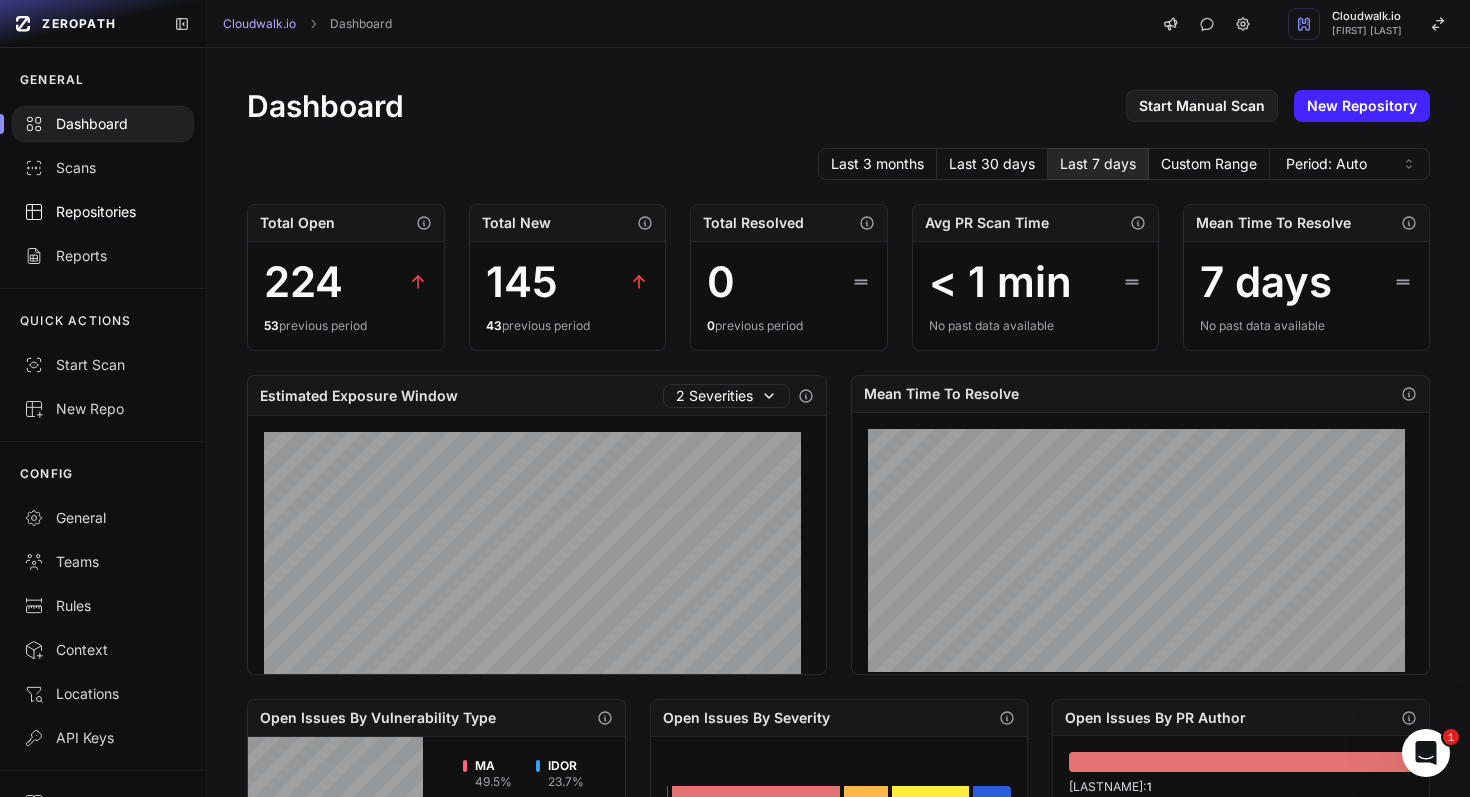 click on "Repositories" at bounding box center [103, 212] 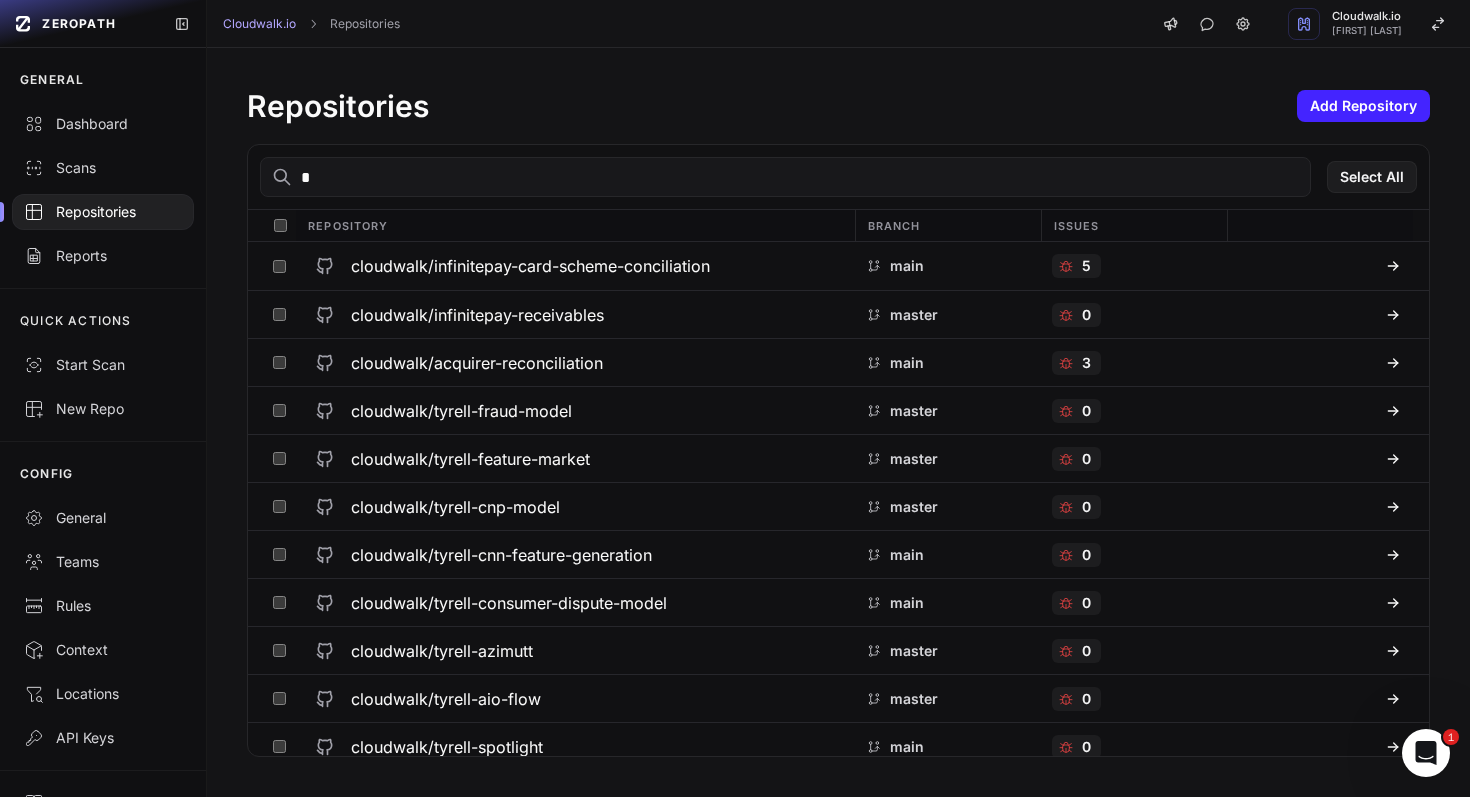 click on "*" at bounding box center (785, 177) 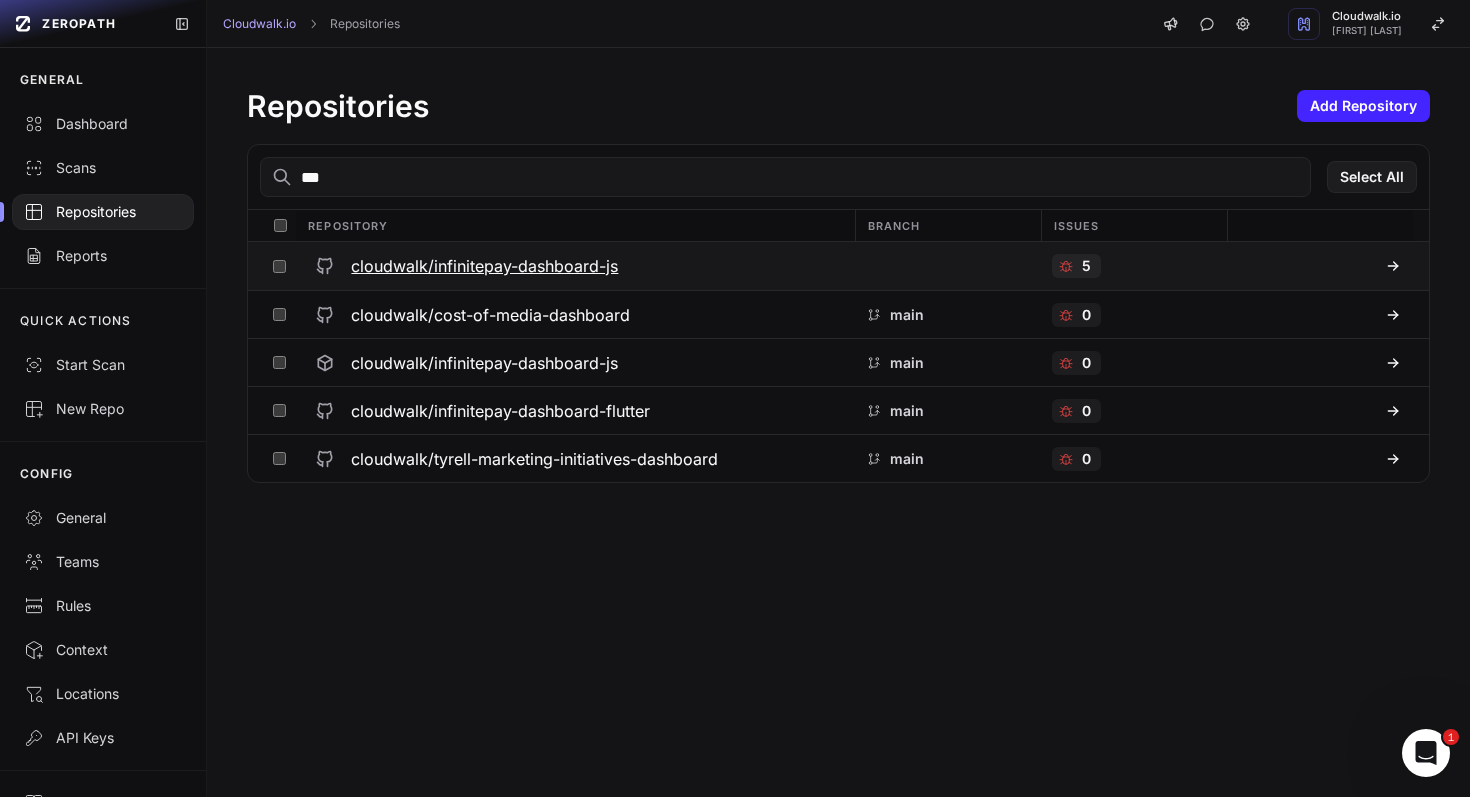 type on "***" 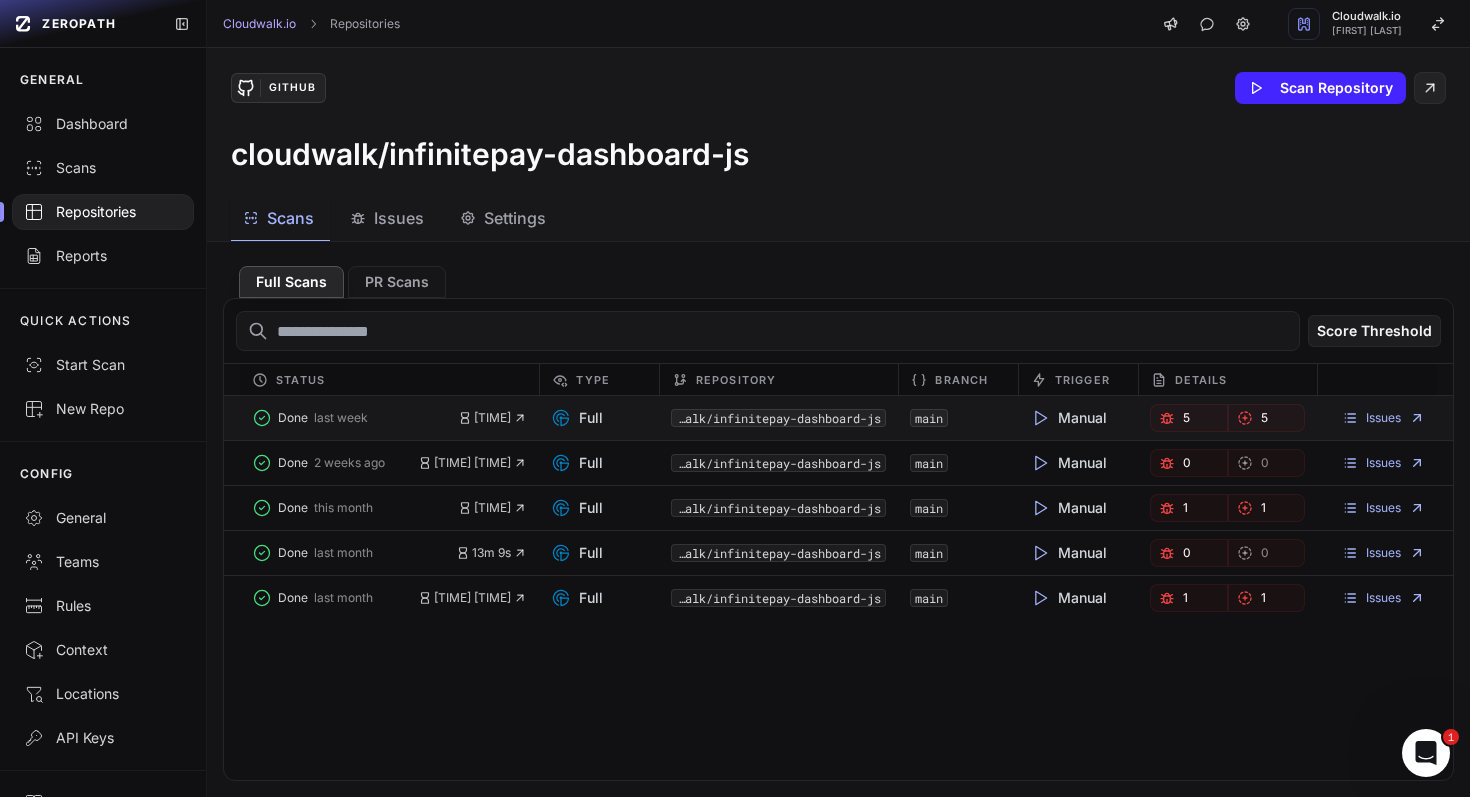 click 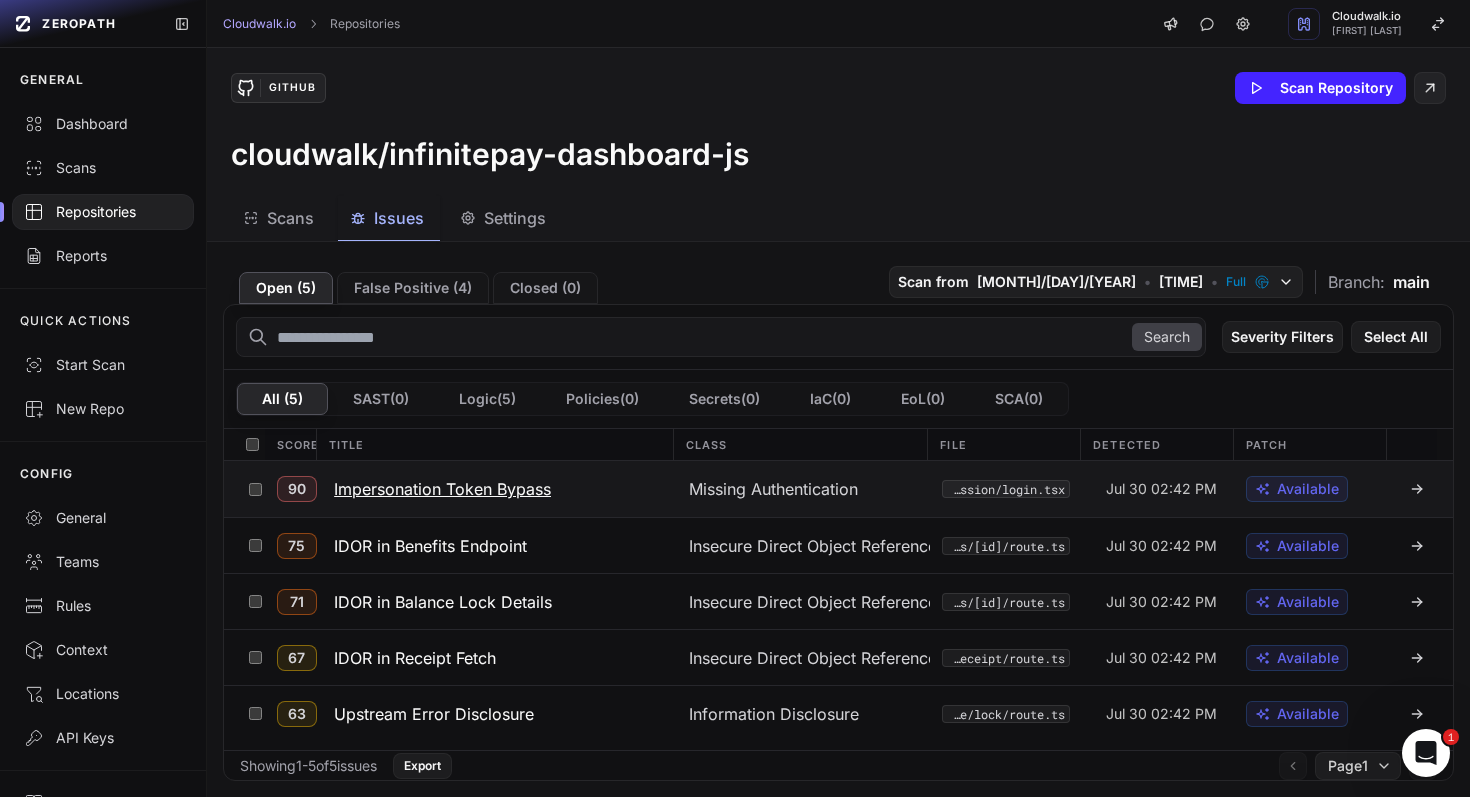 click on "Impersonation Token Bypass" 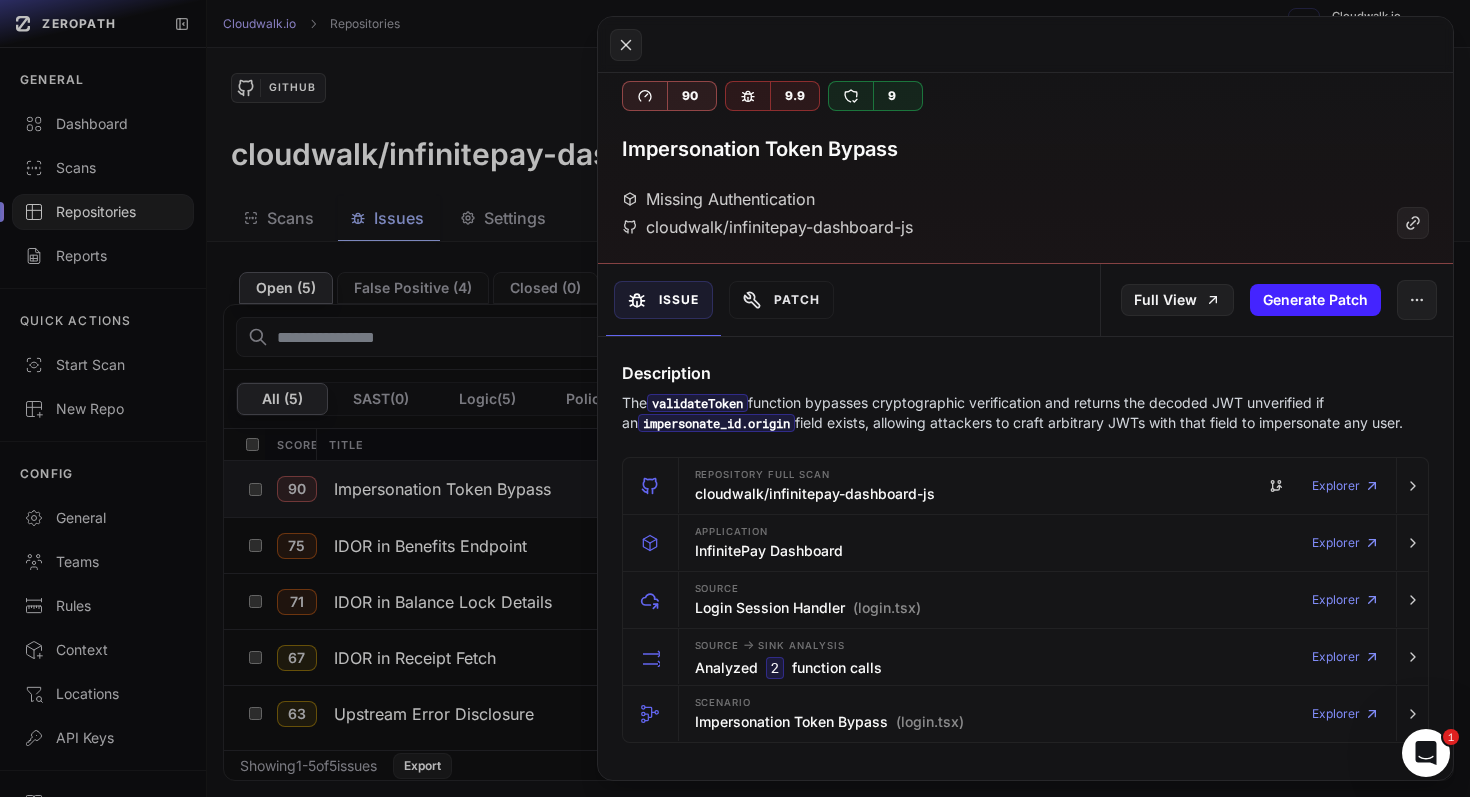 scroll, scrollTop: 0, scrollLeft: 0, axis: both 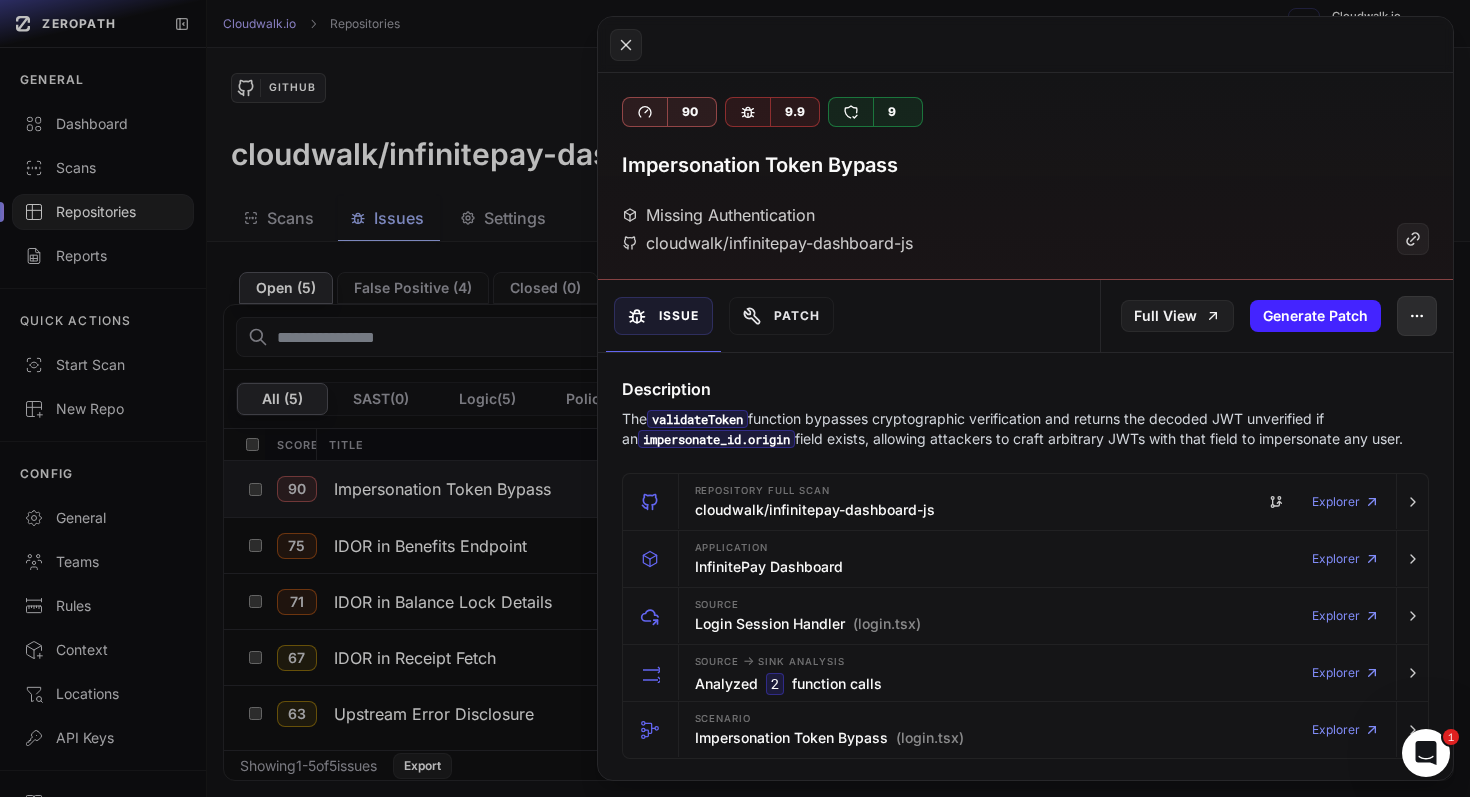 click 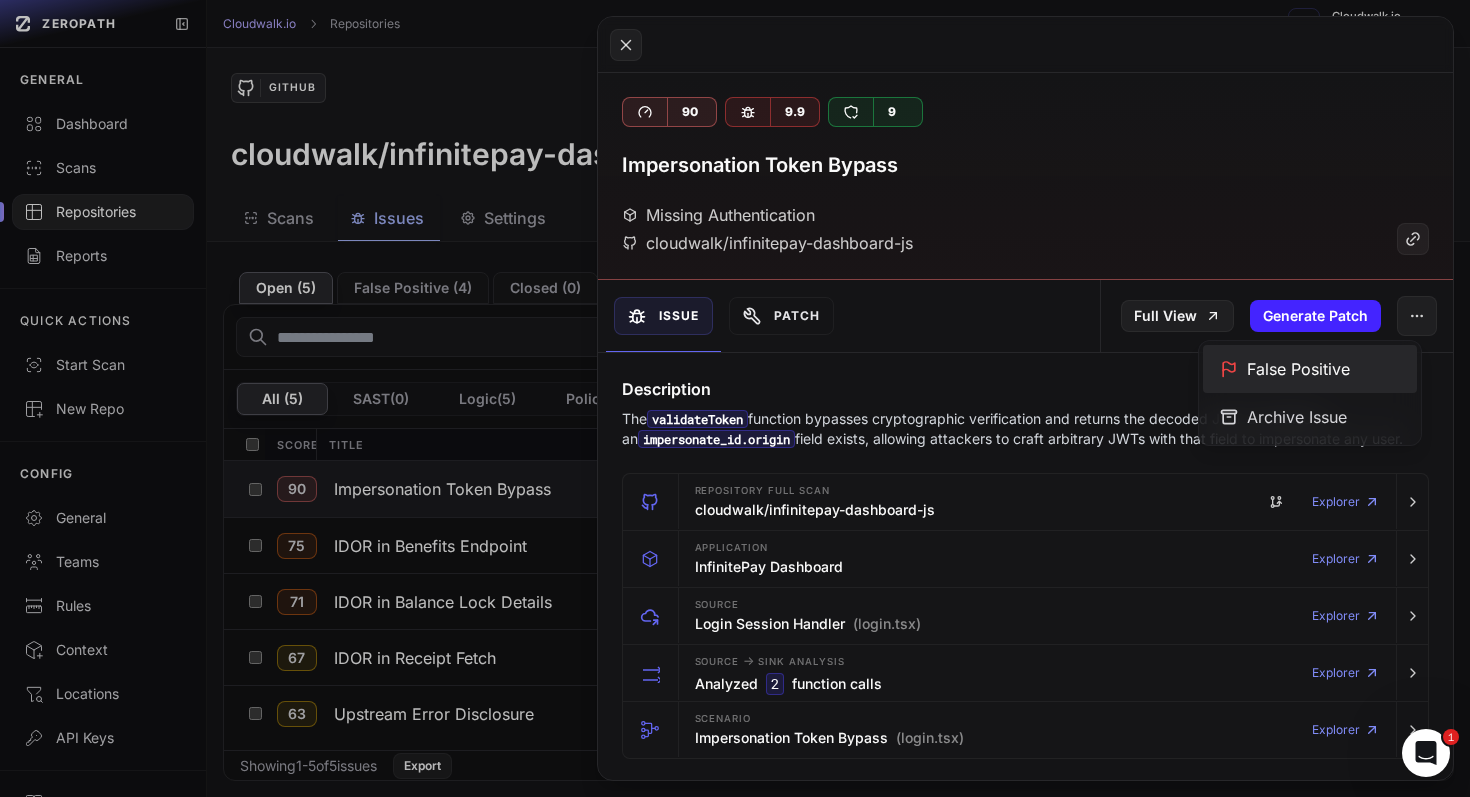 click on "False Positive" at bounding box center (1310, 369) 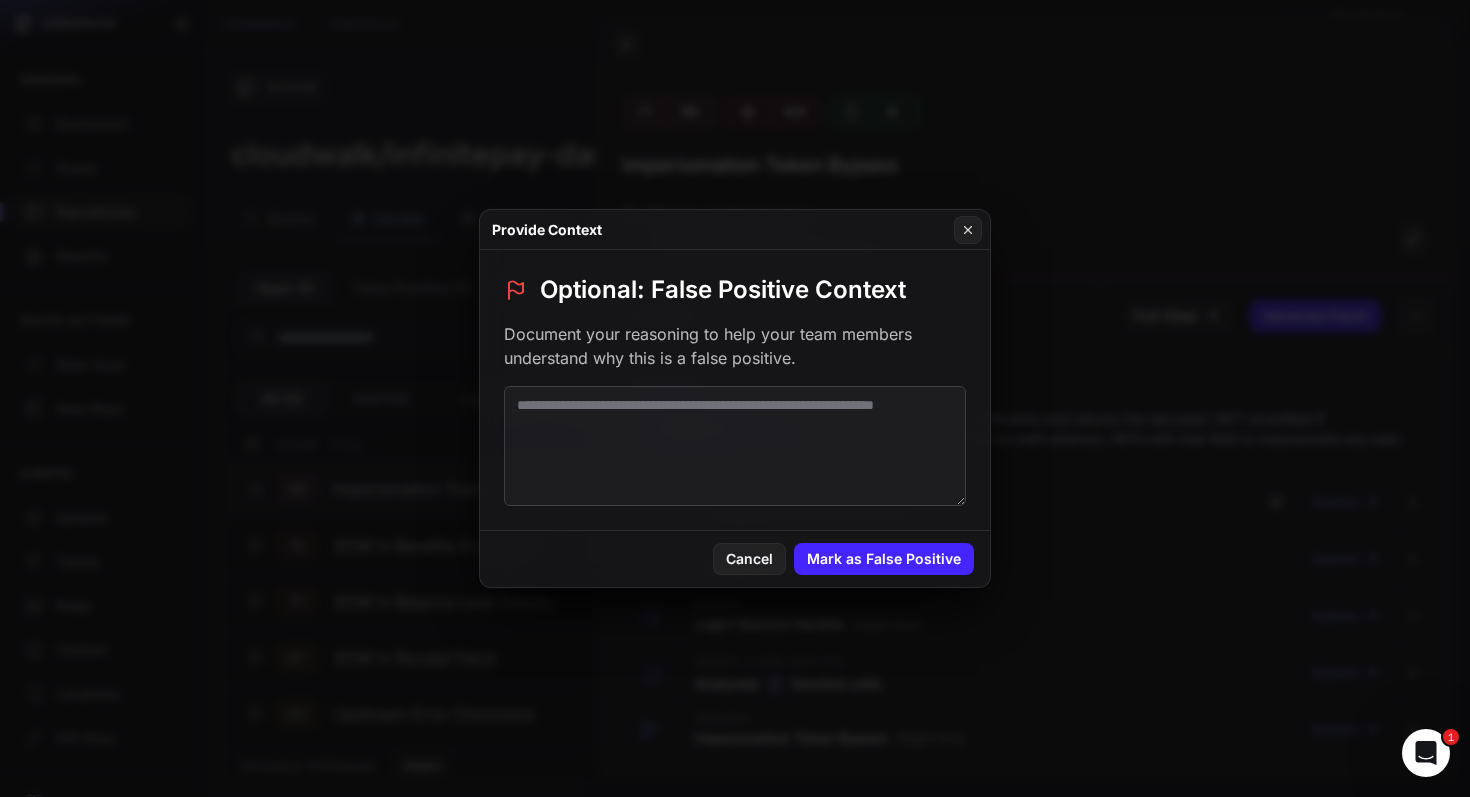 click at bounding box center (735, 446) 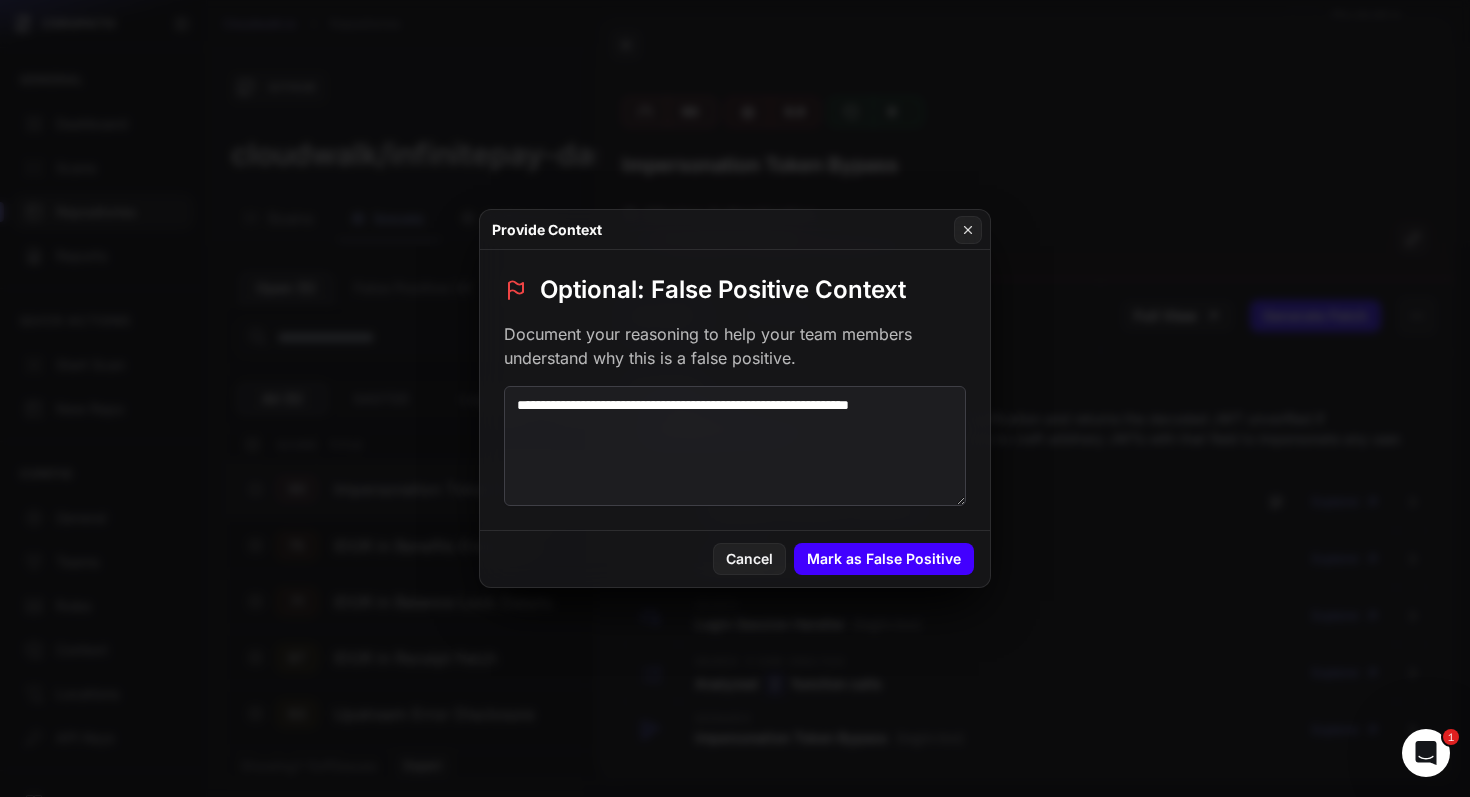 type on "**********" 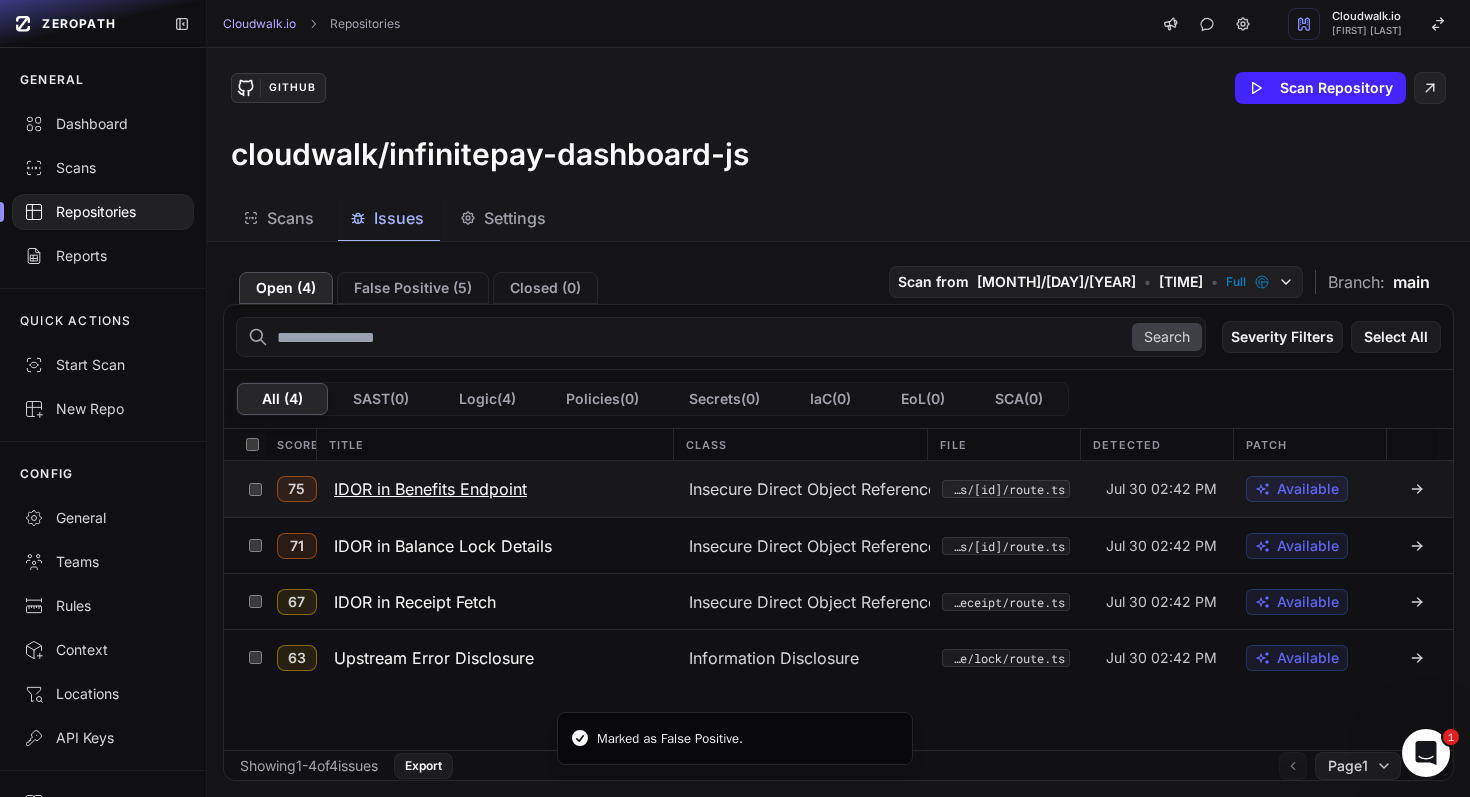 click on "Insecure Direct Object Reference (IDOR)" 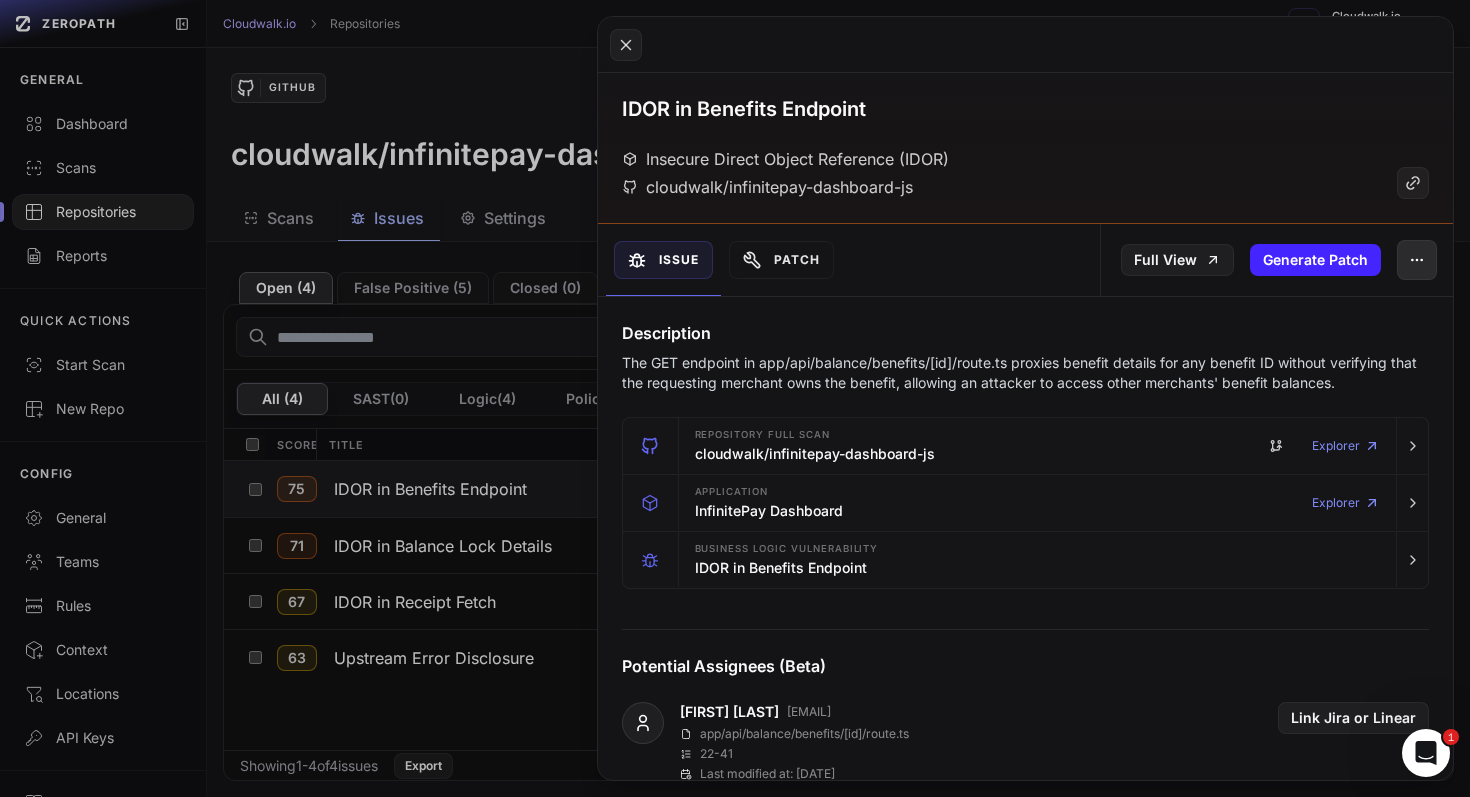 scroll, scrollTop: 0, scrollLeft: 0, axis: both 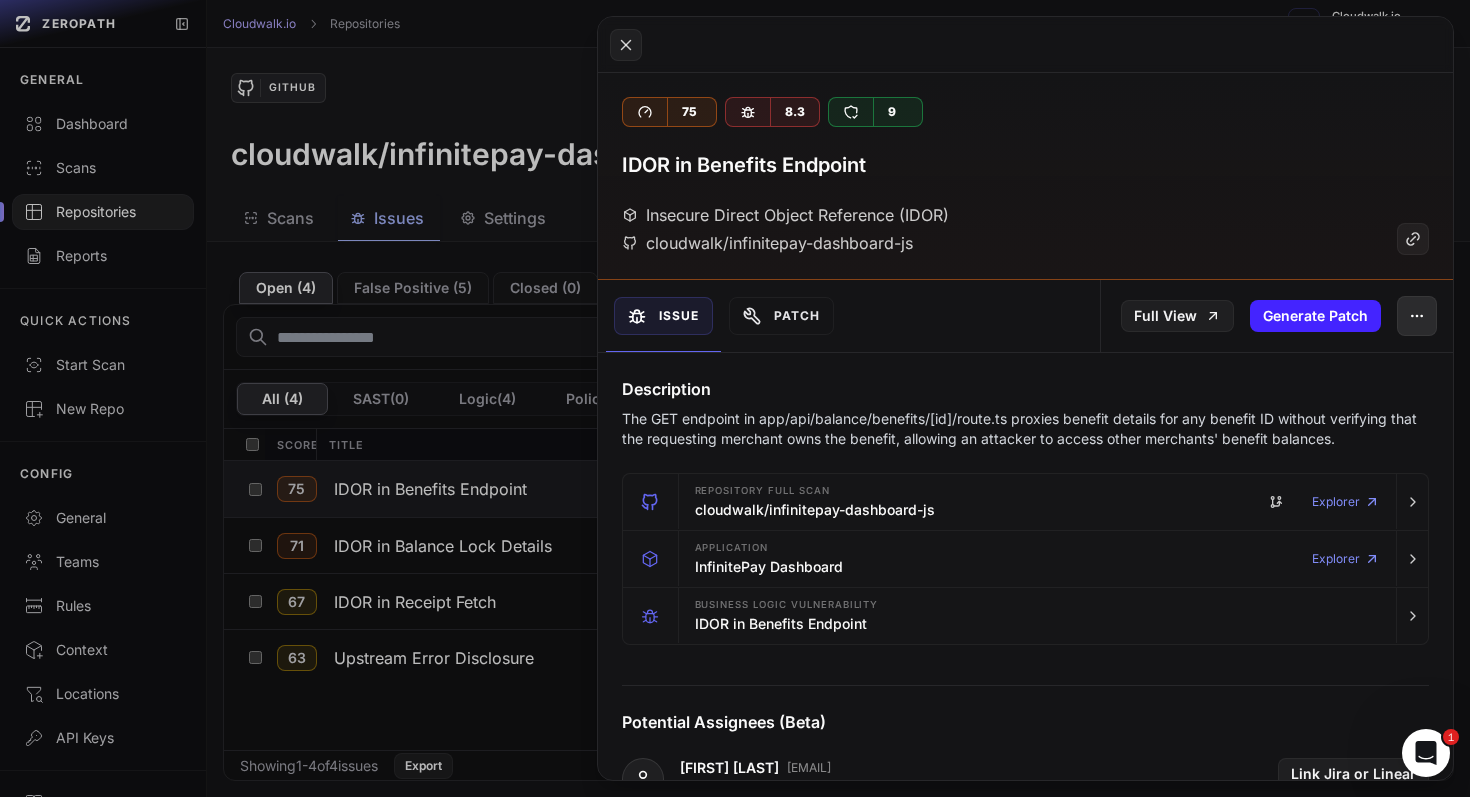 click at bounding box center (1417, 316) 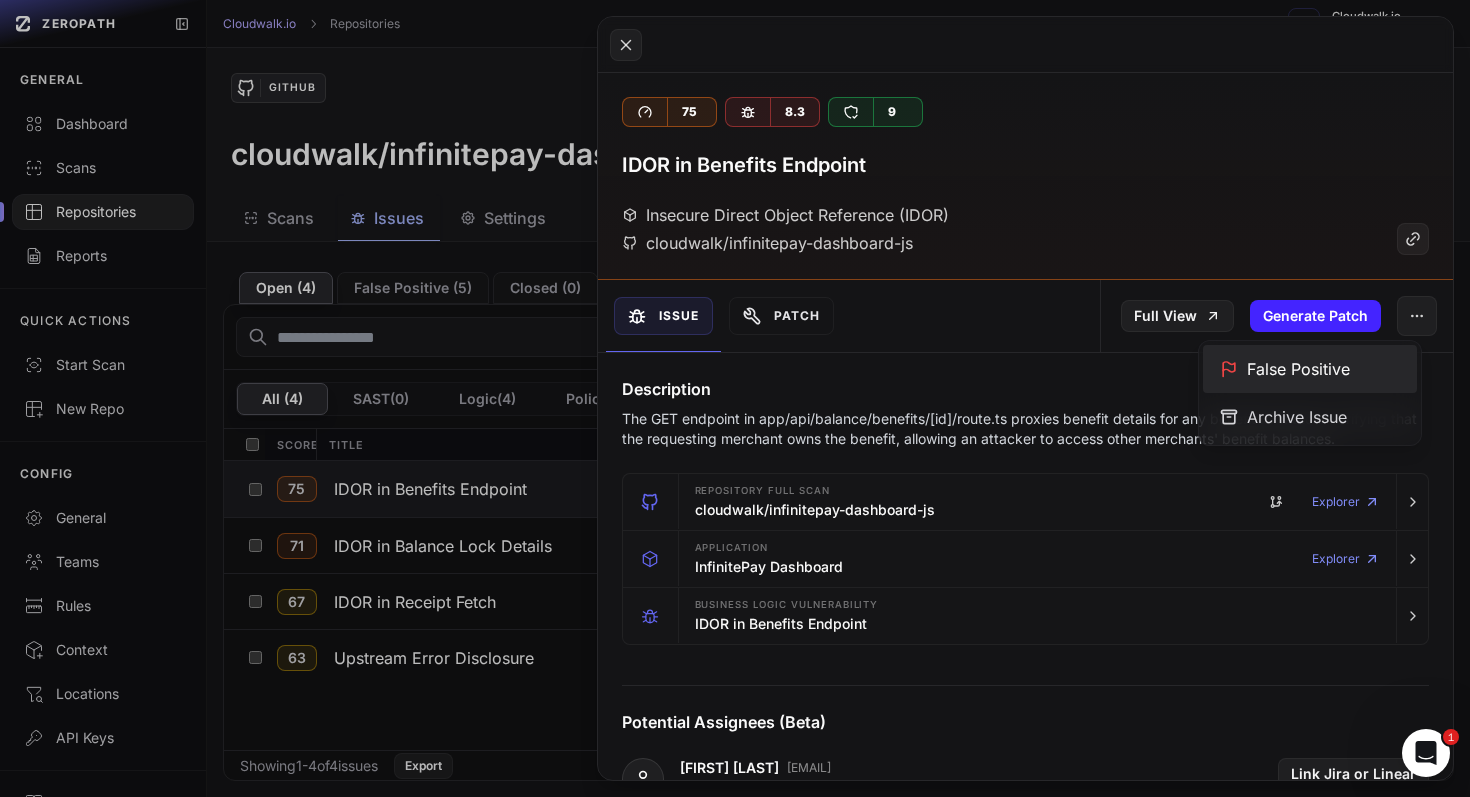 click on "False Positive" at bounding box center [1310, 369] 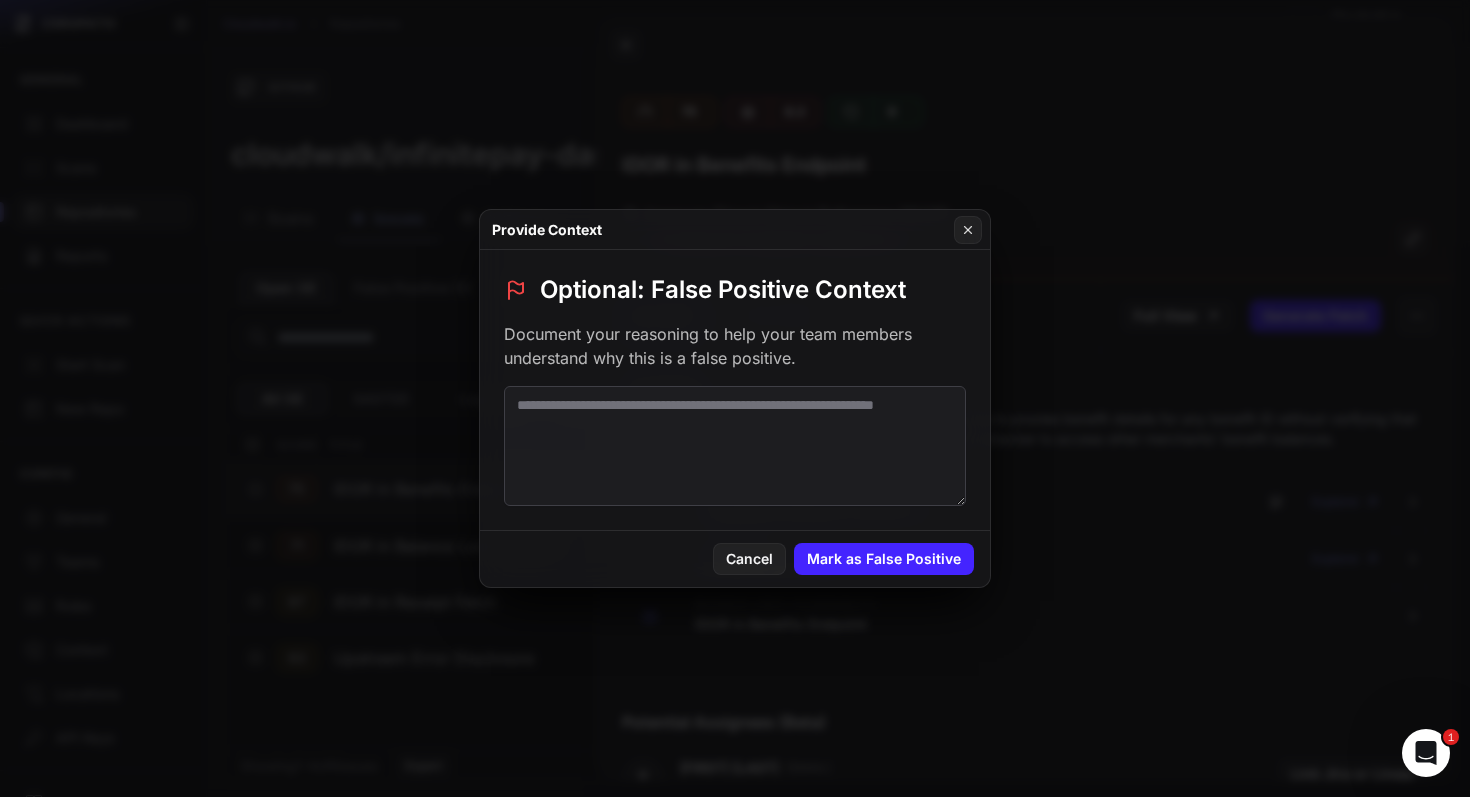 click at bounding box center [735, 446] 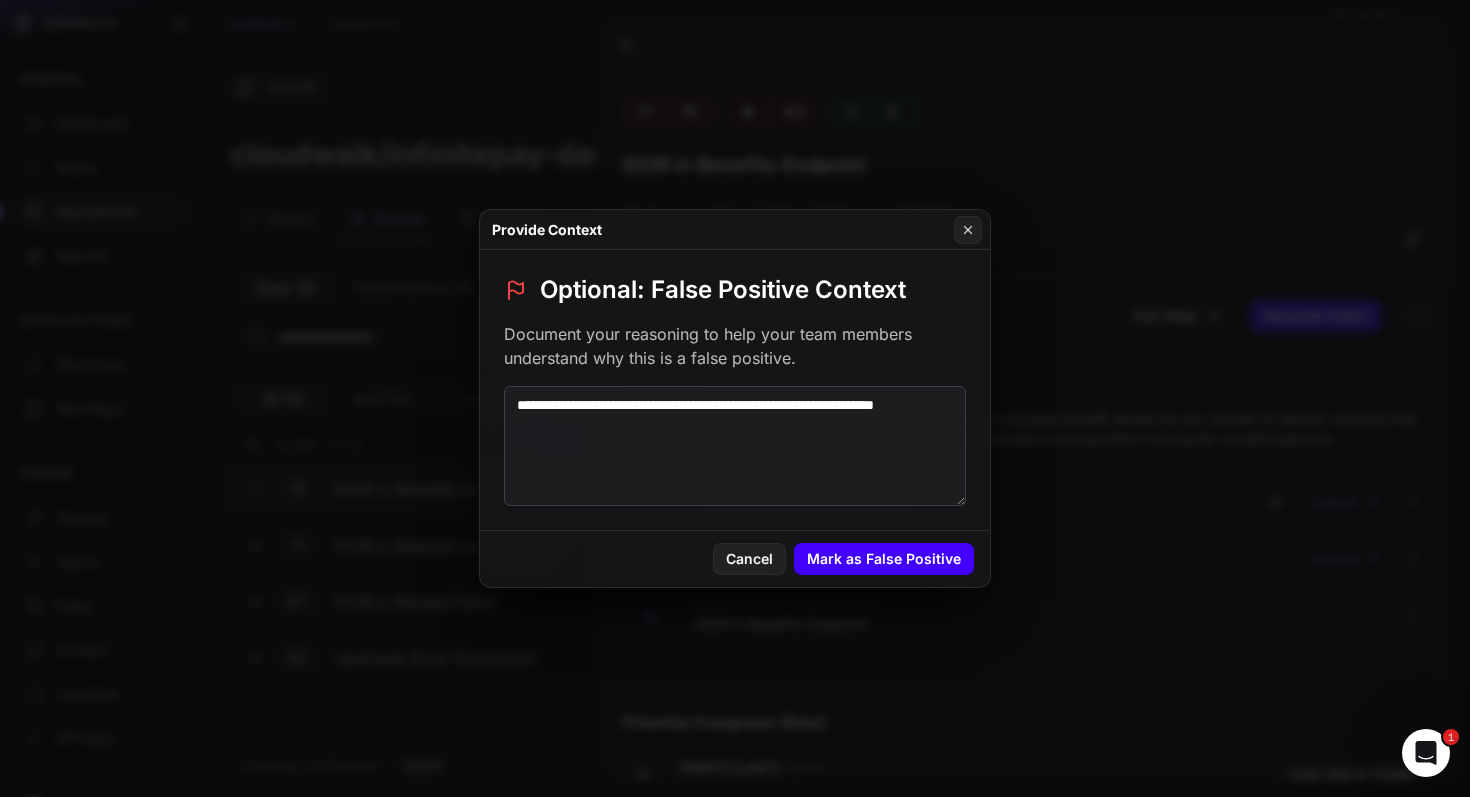 type on "**********" 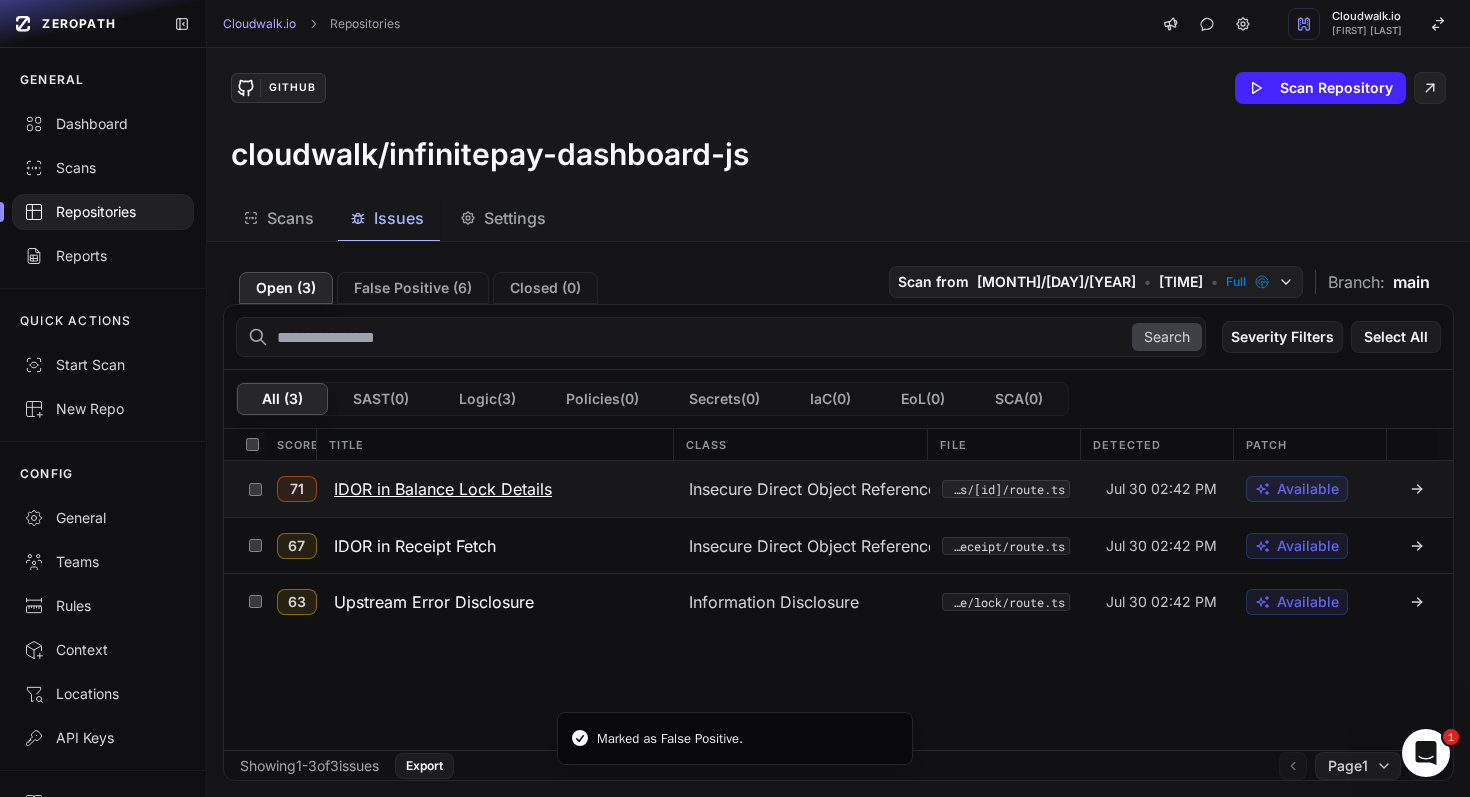 click on "IDOR in Balance Lock Details" at bounding box center [443, 489] 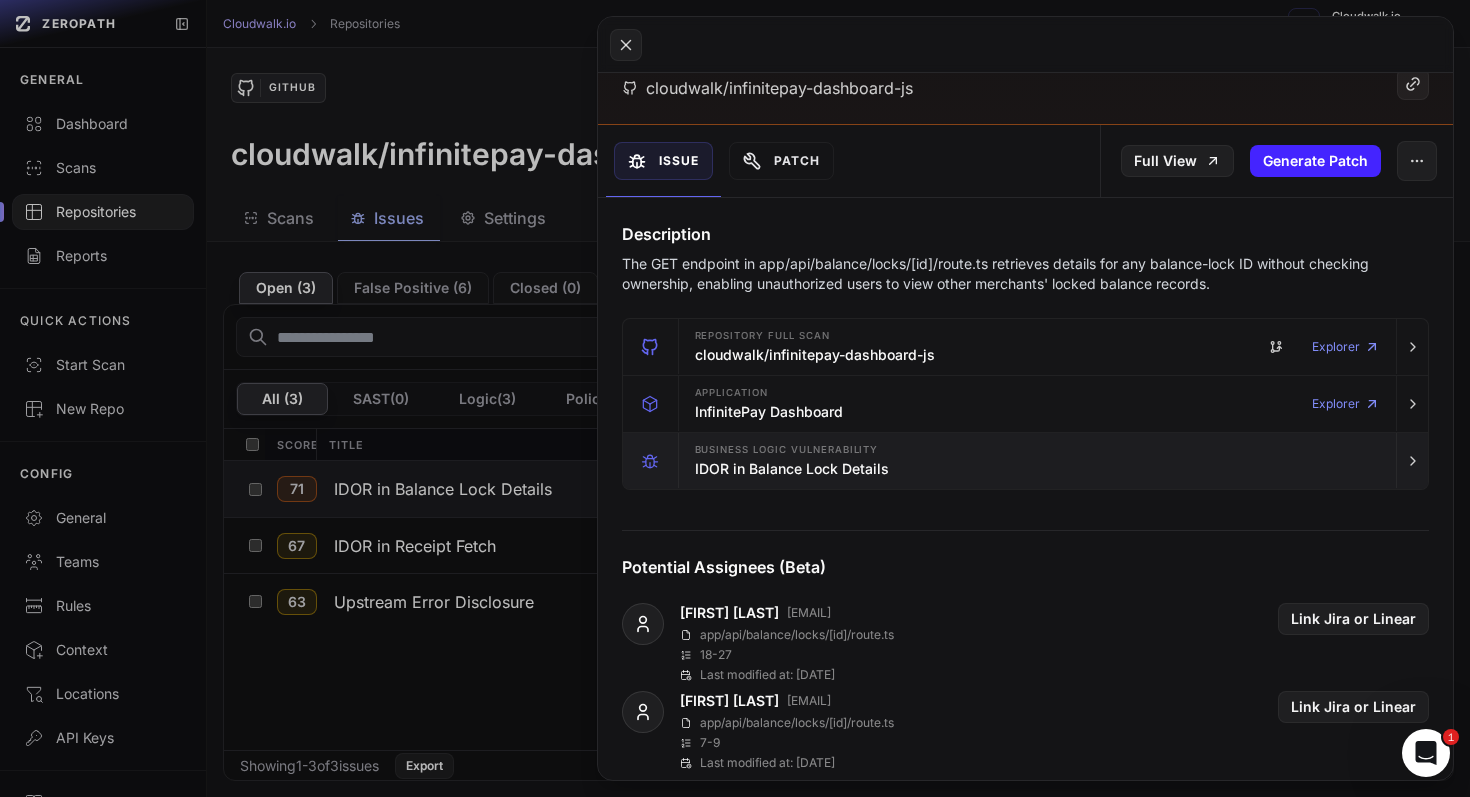scroll, scrollTop: 0, scrollLeft: 0, axis: both 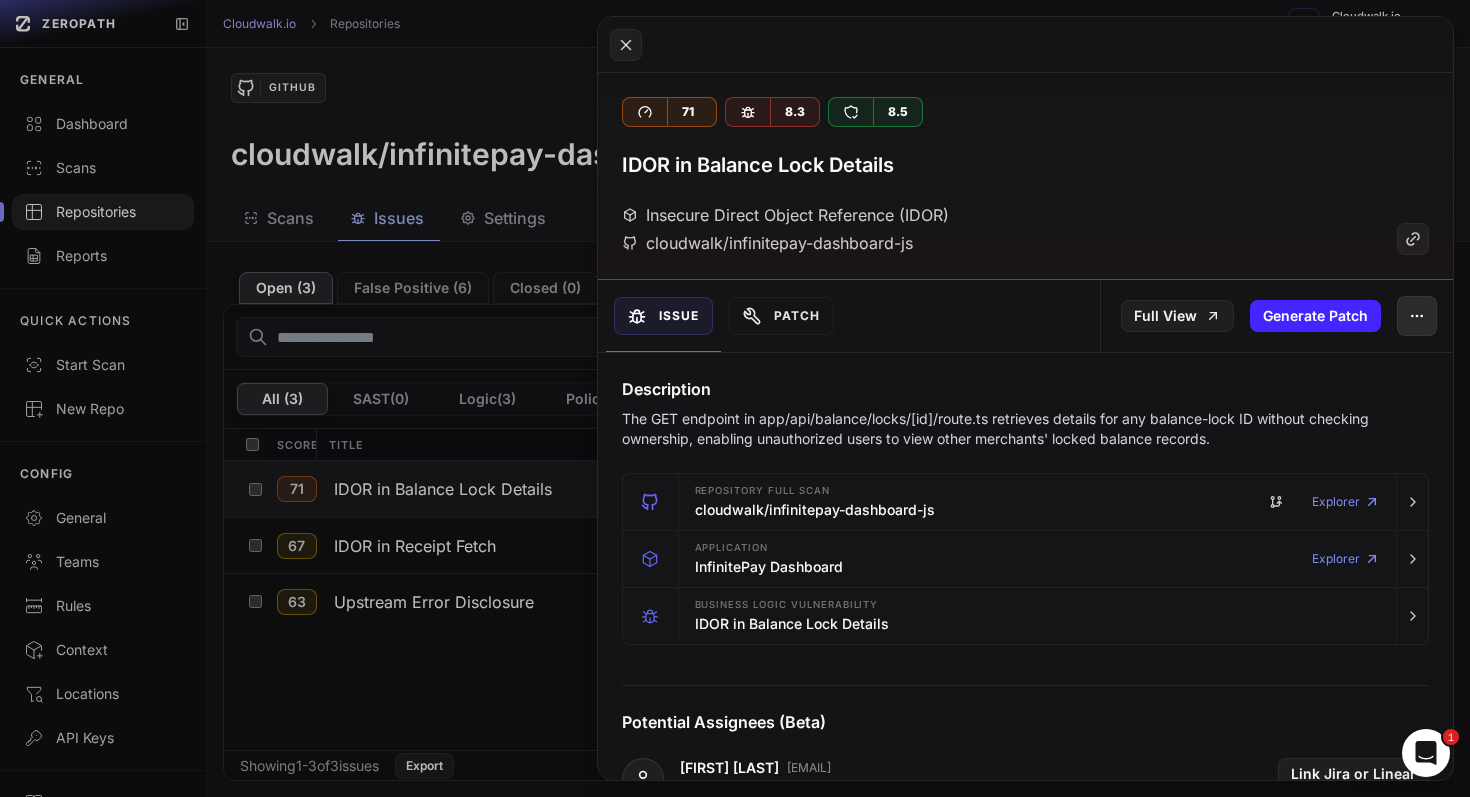 click 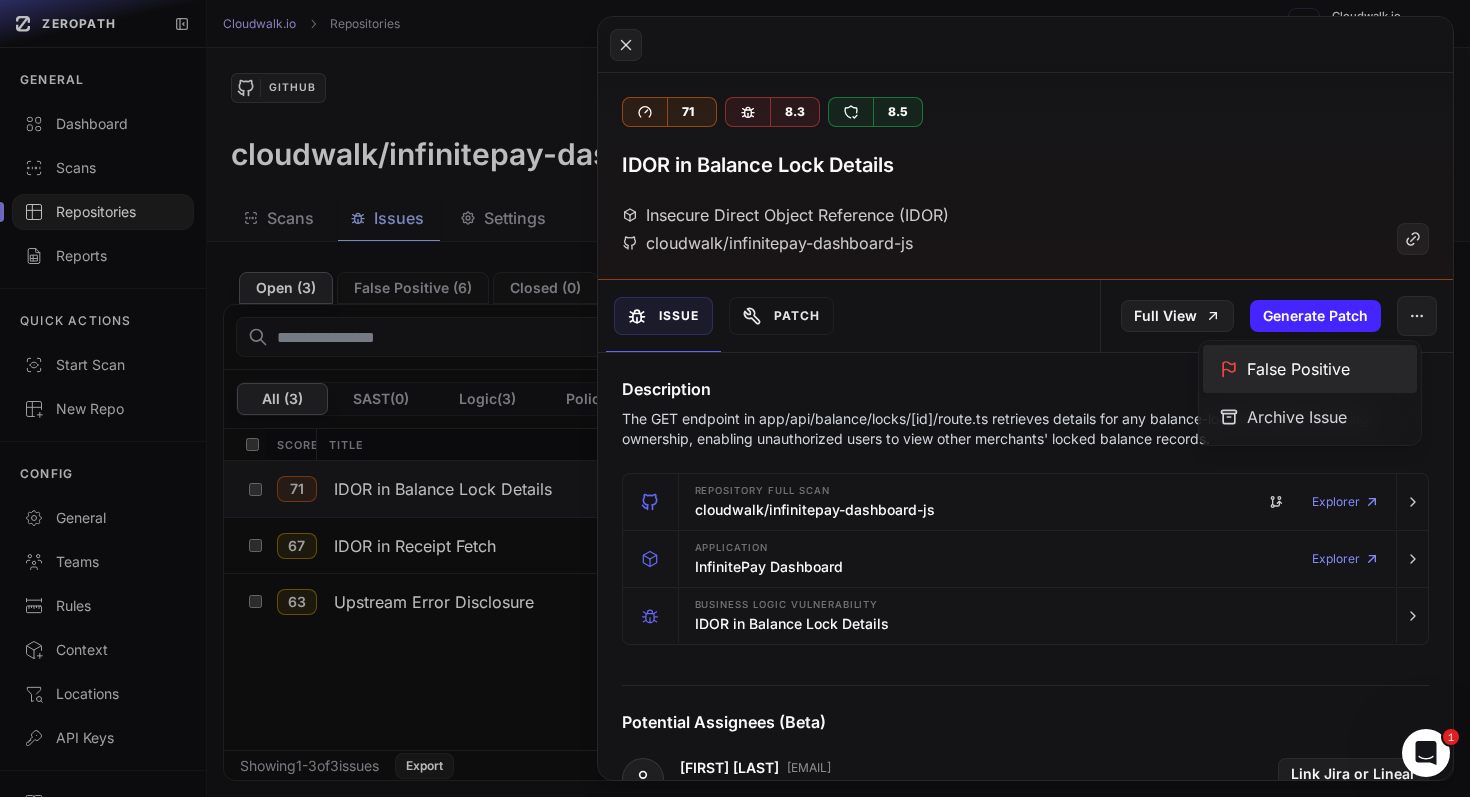 click on "False Positive" at bounding box center [1310, 369] 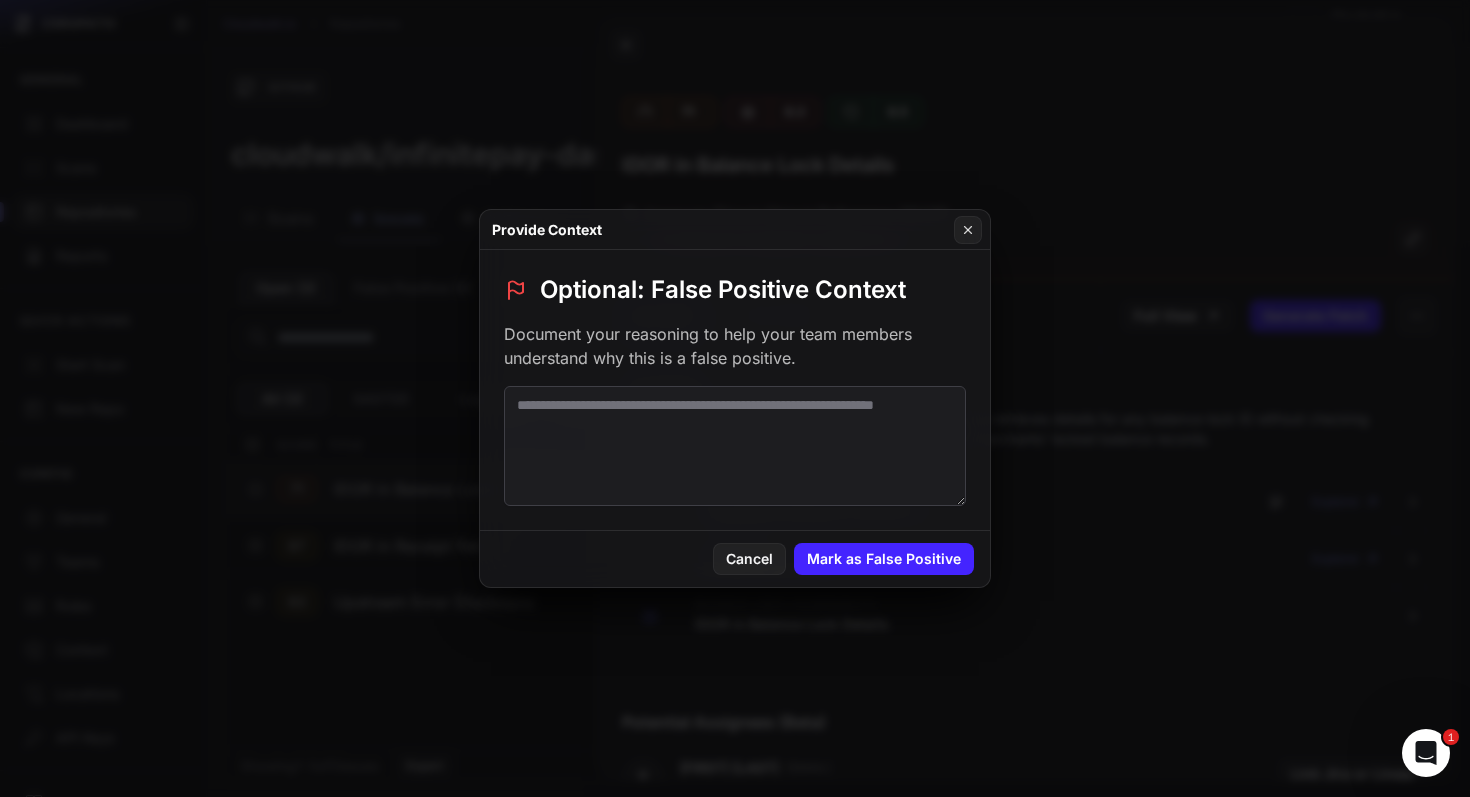 click on "Provide Context" 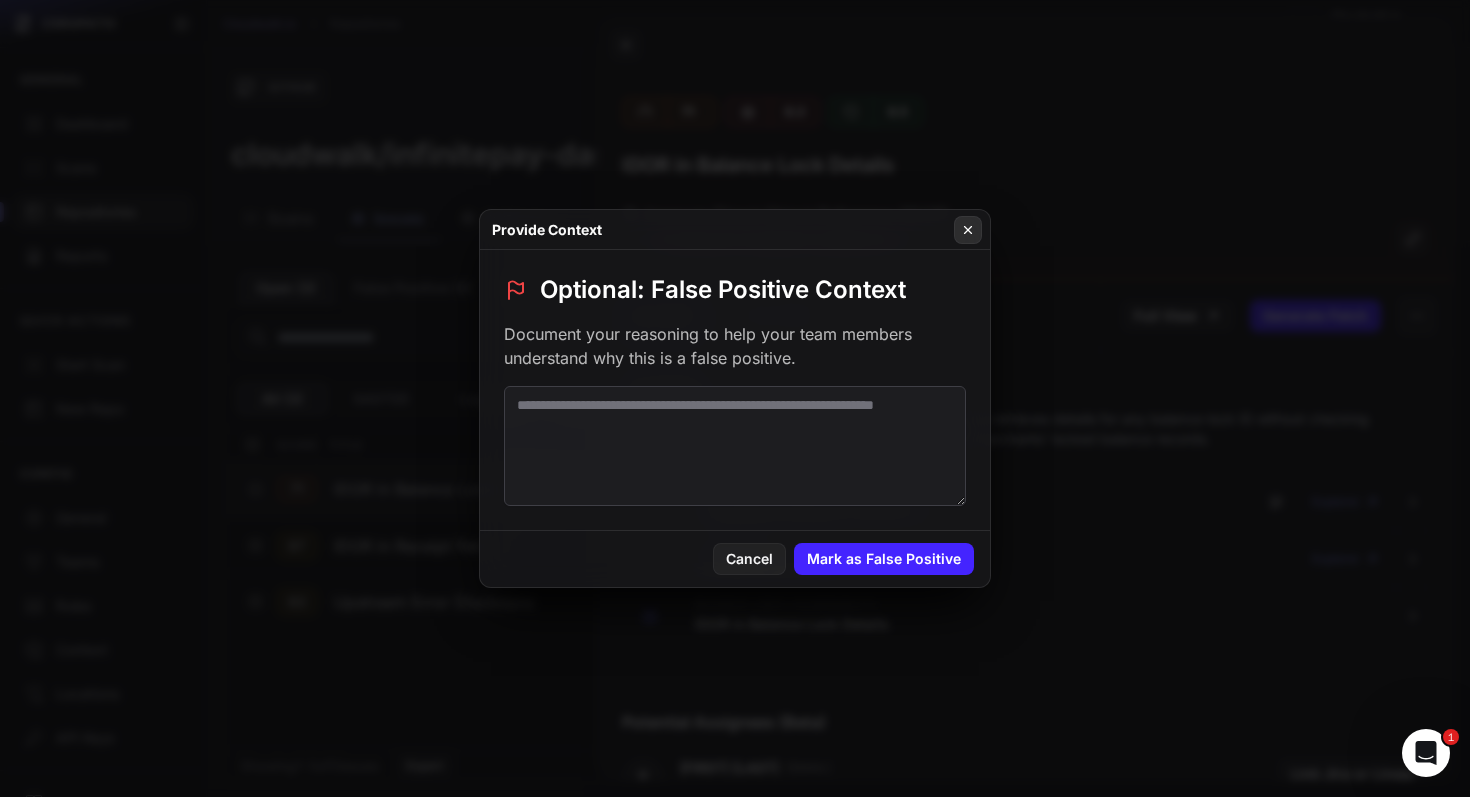 click 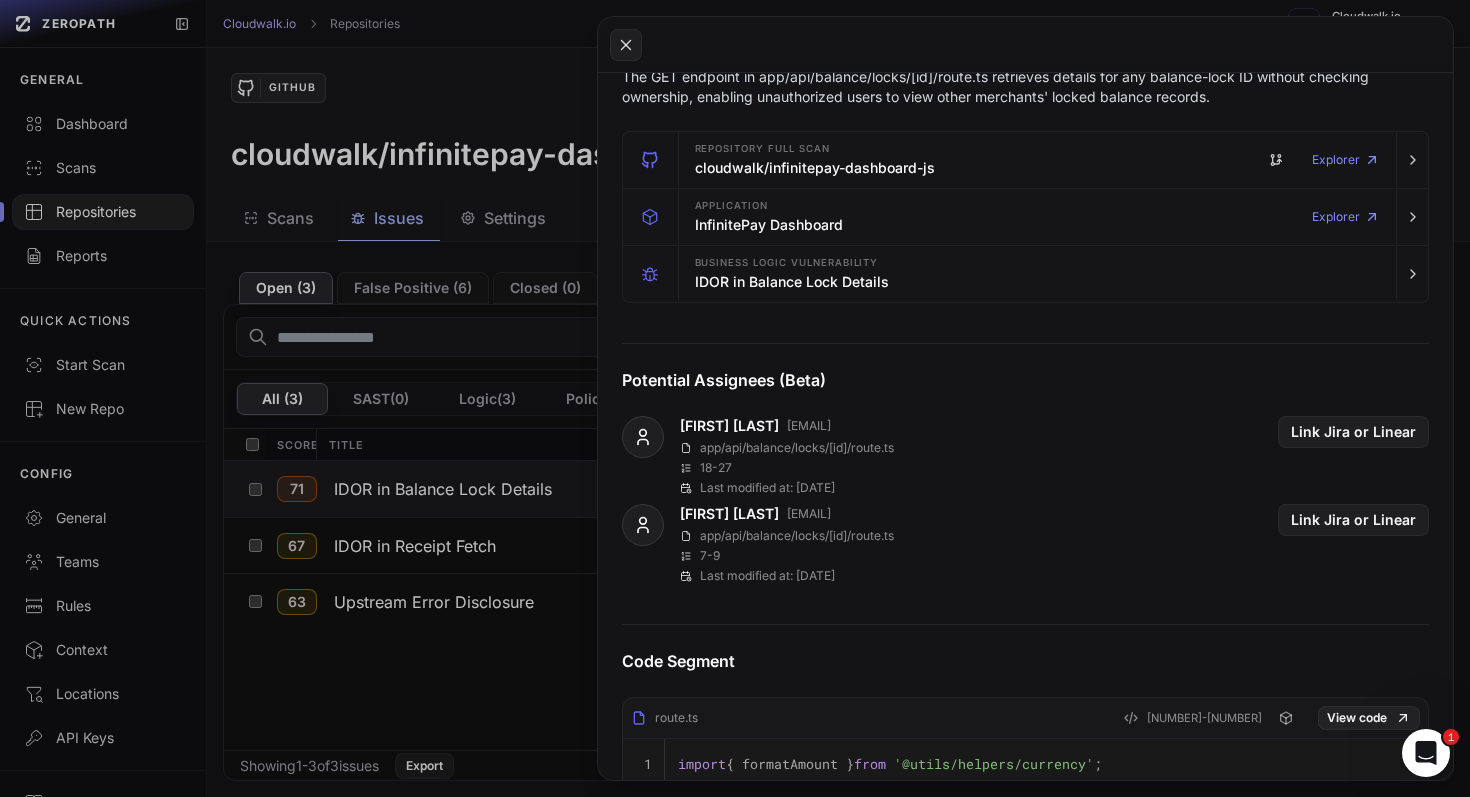 scroll, scrollTop: 0, scrollLeft: 0, axis: both 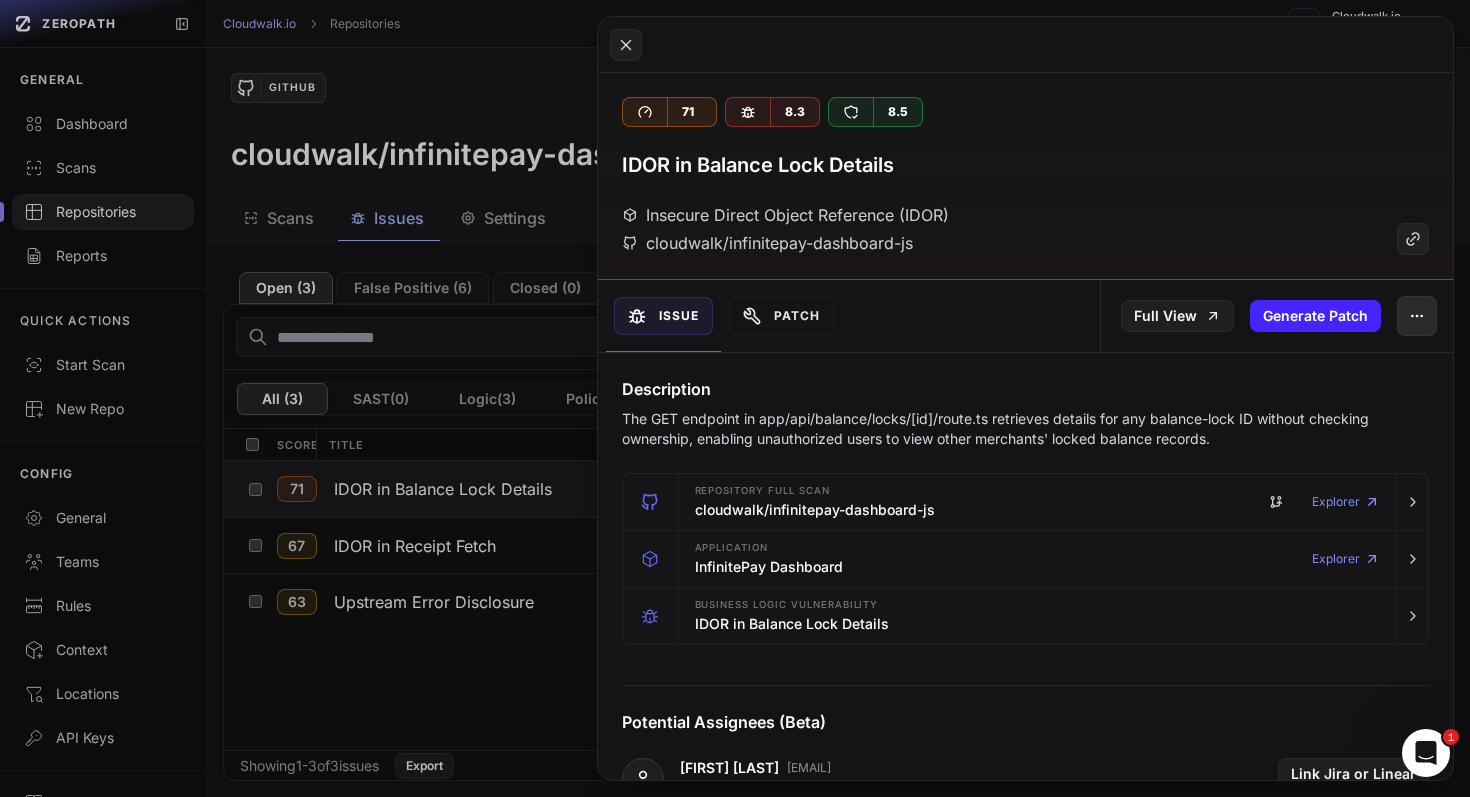 click at bounding box center (1417, 316) 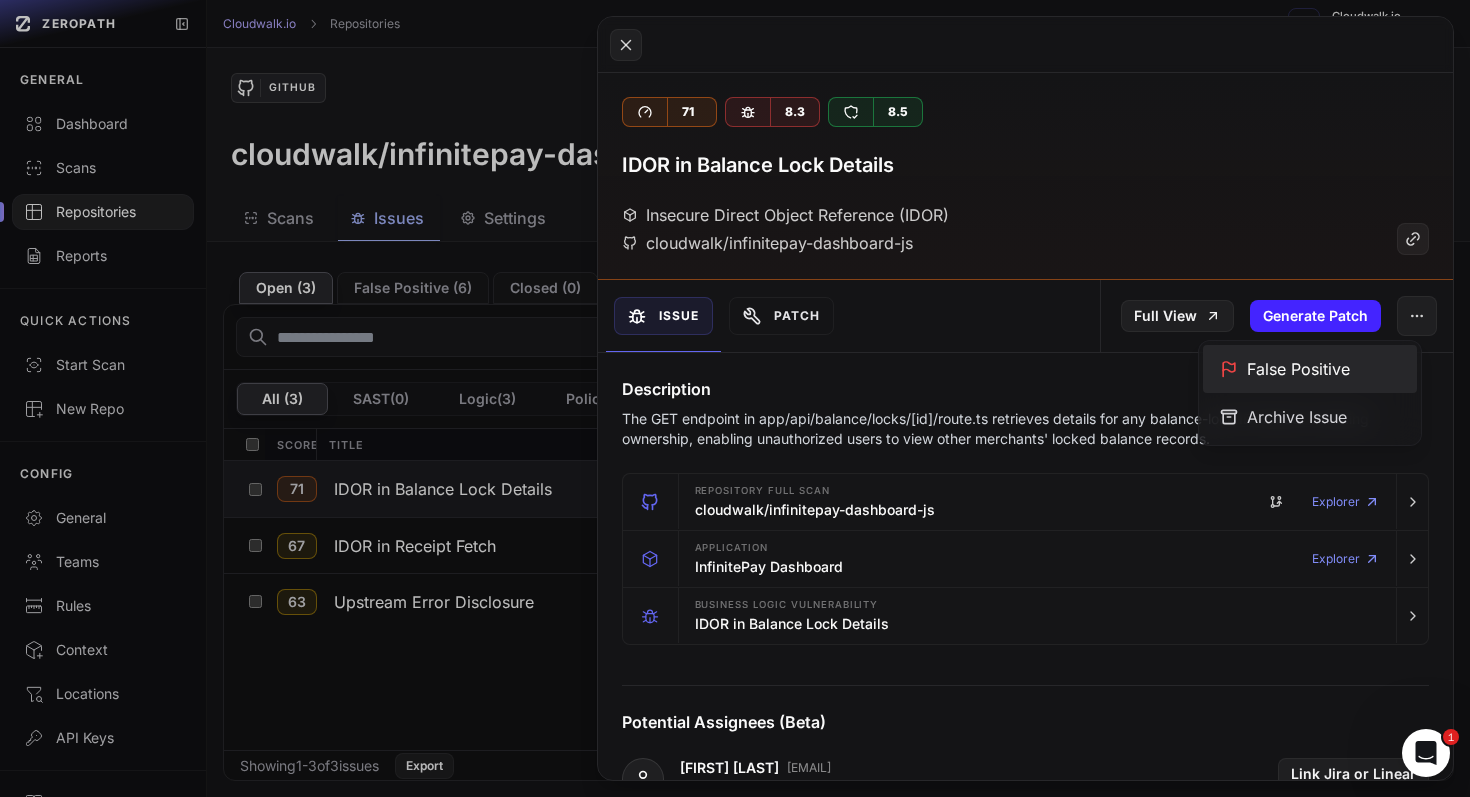 click on "False Positive" at bounding box center [1310, 369] 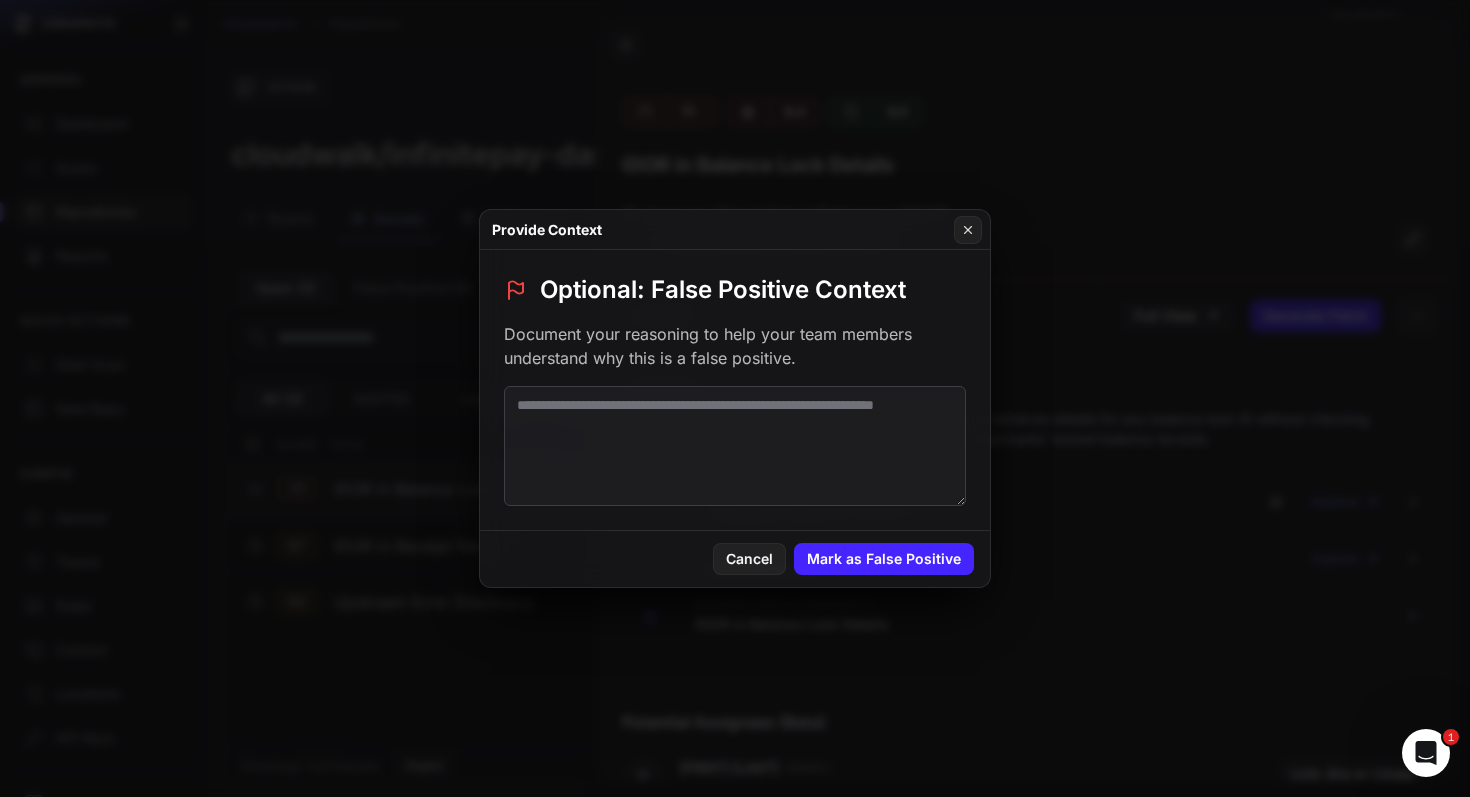click at bounding box center (735, 446) 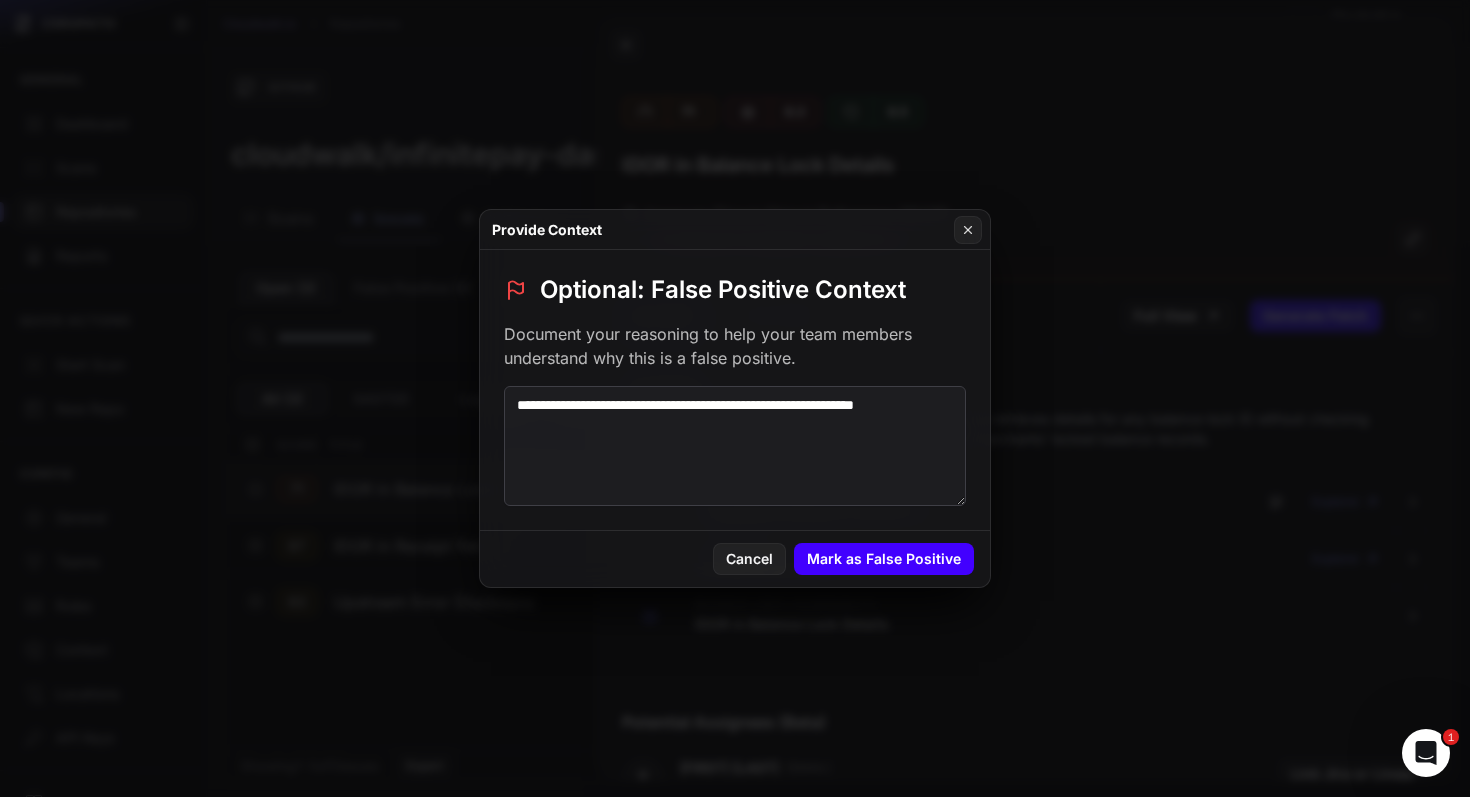 type on "**********" 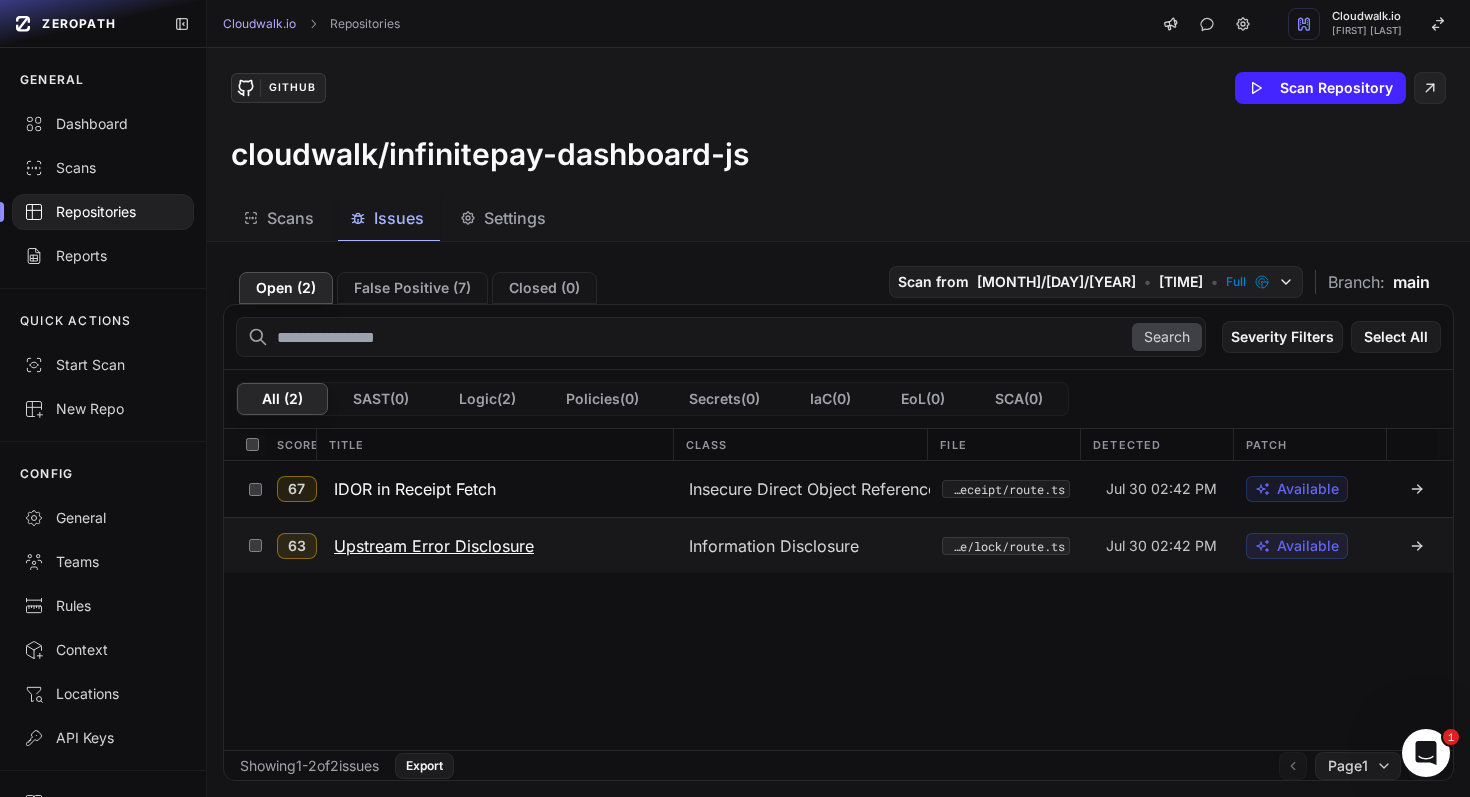 click on "Upstream Error Disclosure" at bounding box center [434, 546] 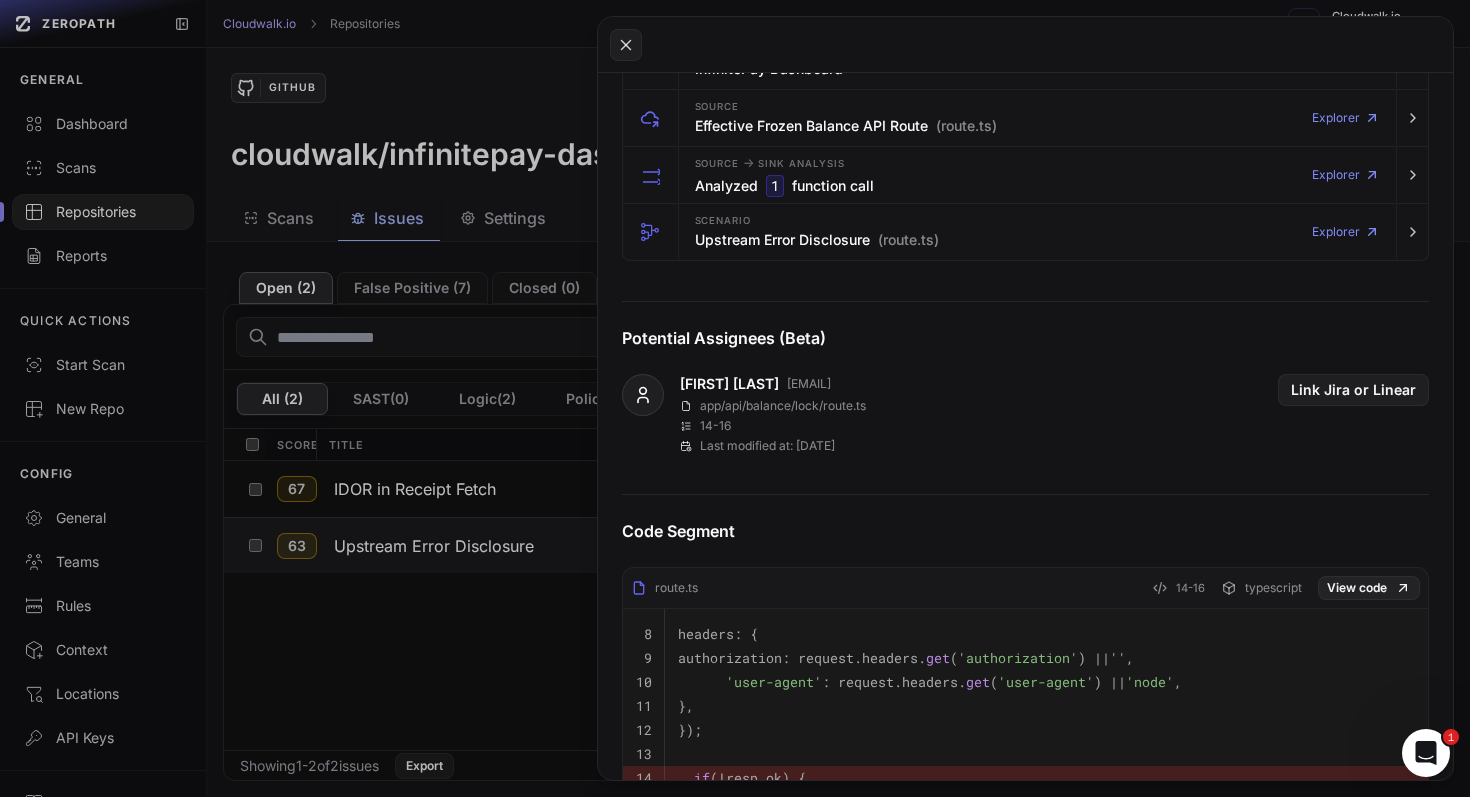 scroll, scrollTop: 133, scrollLeft: 0, axis: vertical 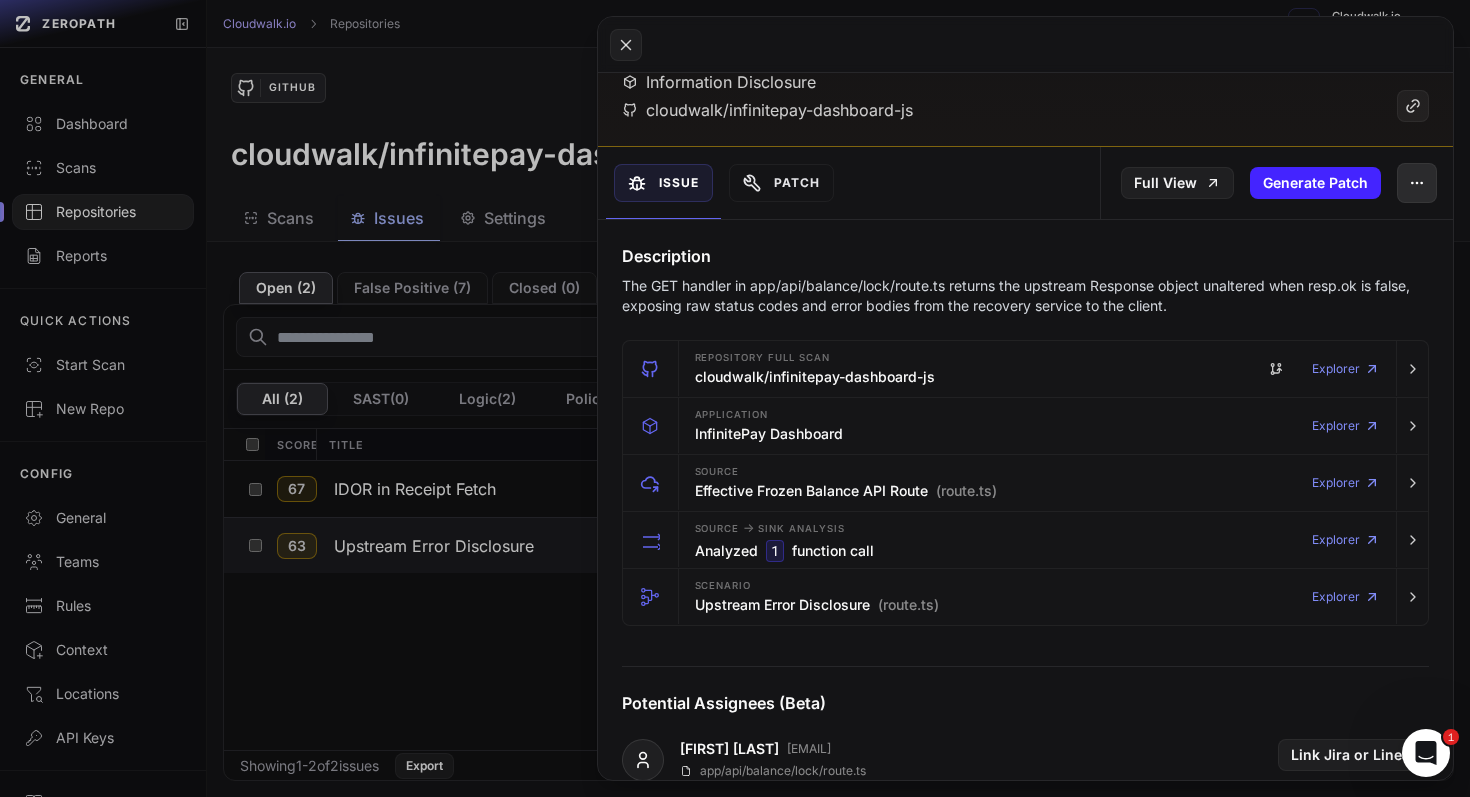 click at bounding box center (1417, 183) 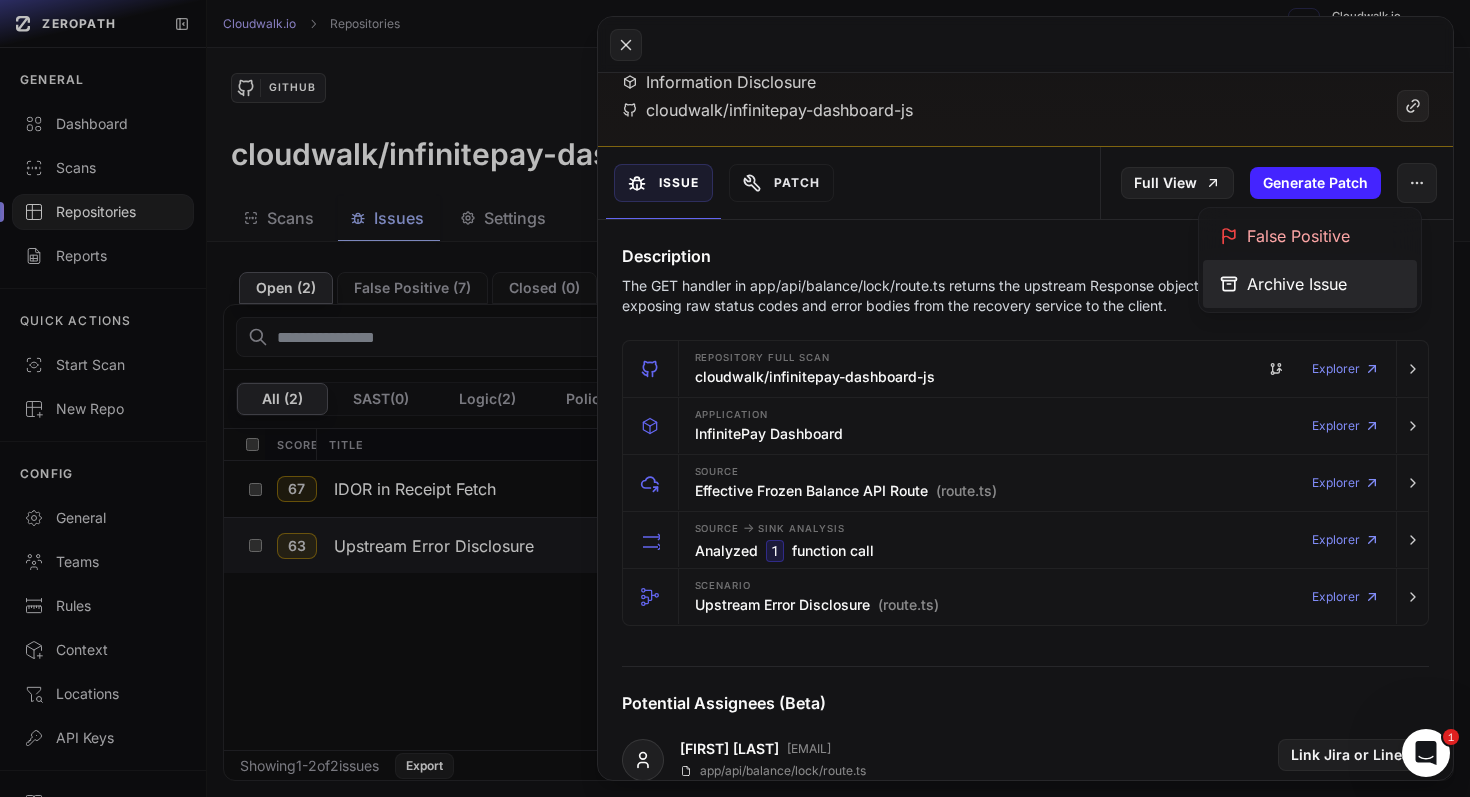 click on "Archive Issue" 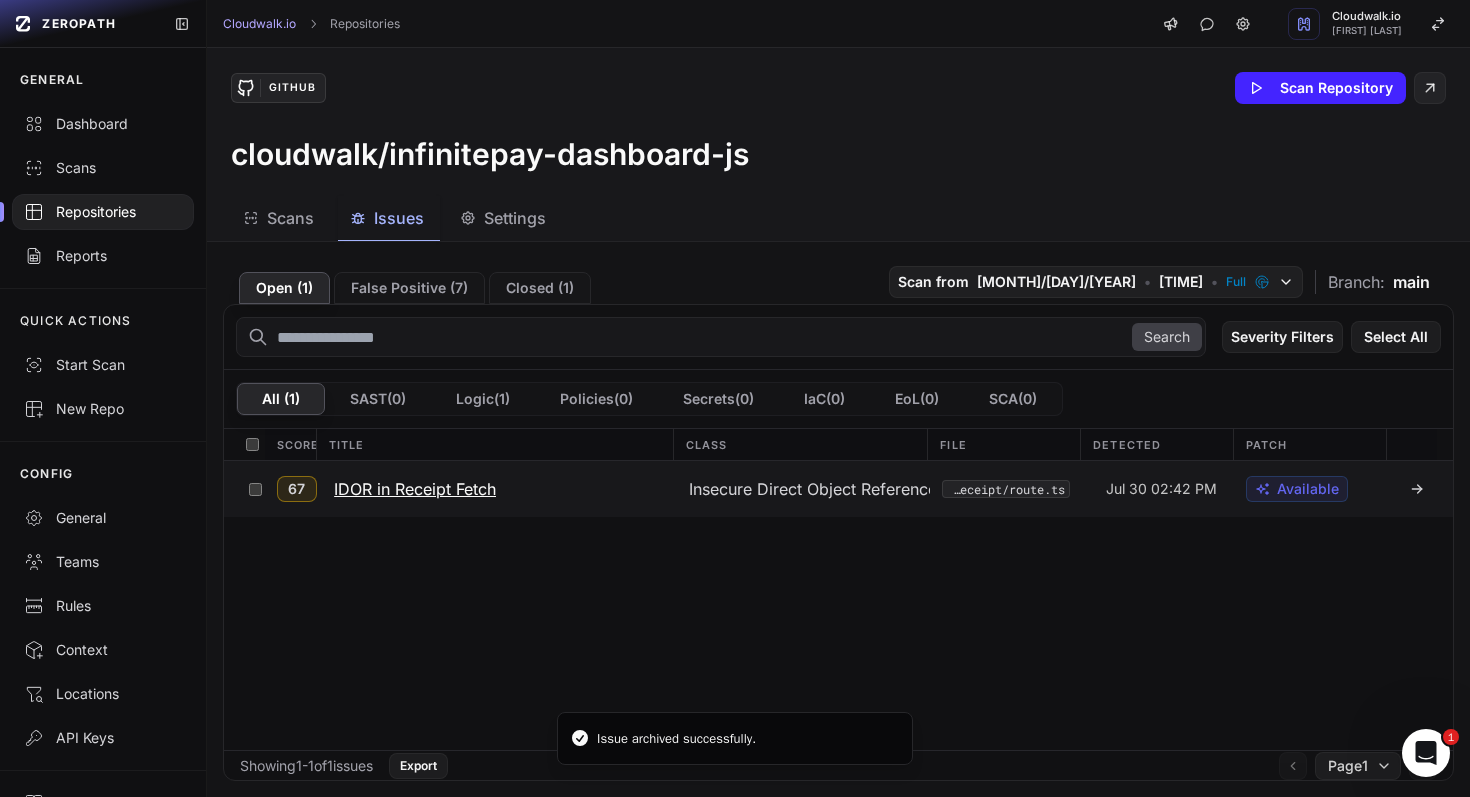 click on "IDOR in Receipt Fetch" 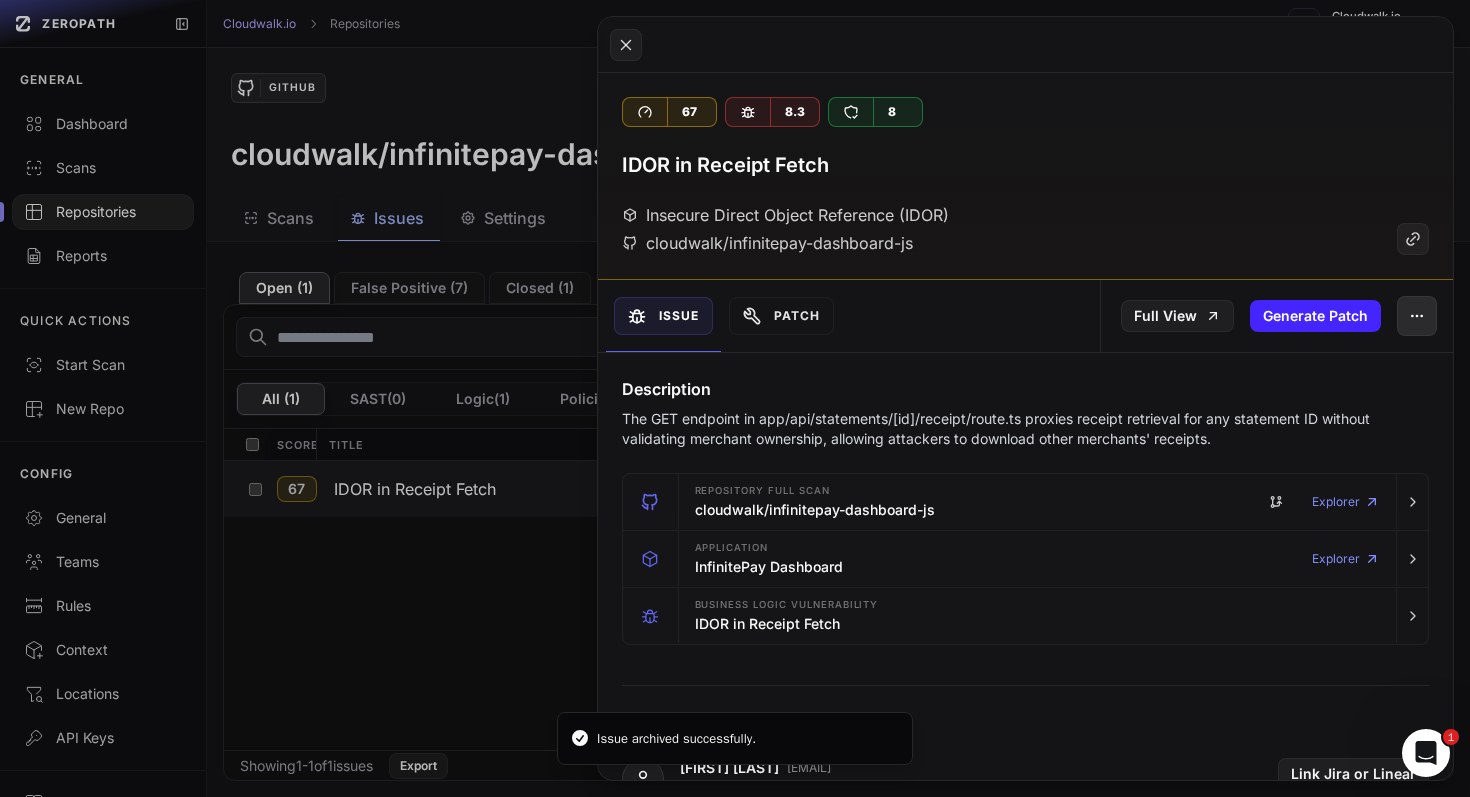 click at bounding box center [1417, 316] 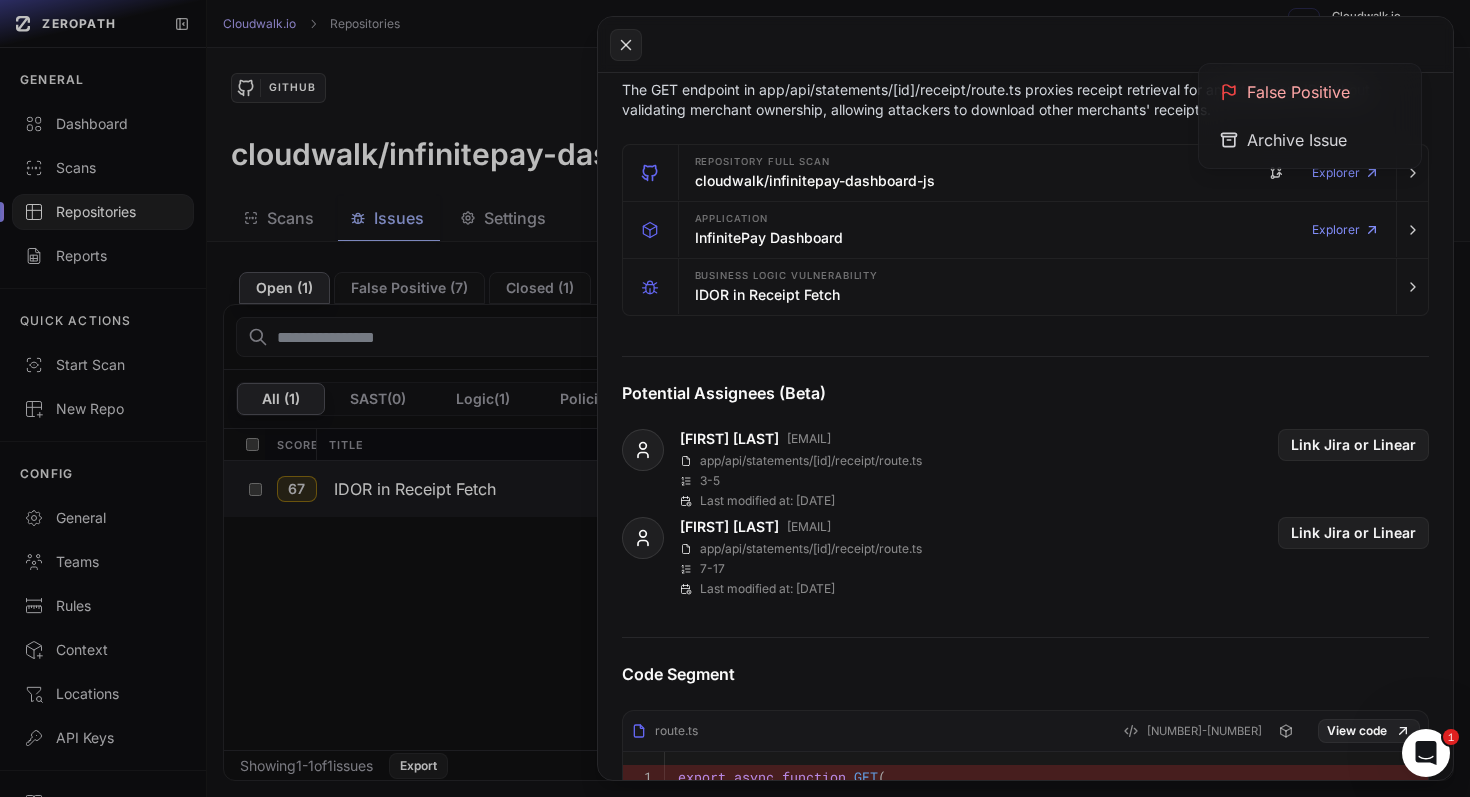 scroll, scrollTop: 277, scrollLeft: 0, axis: vertical 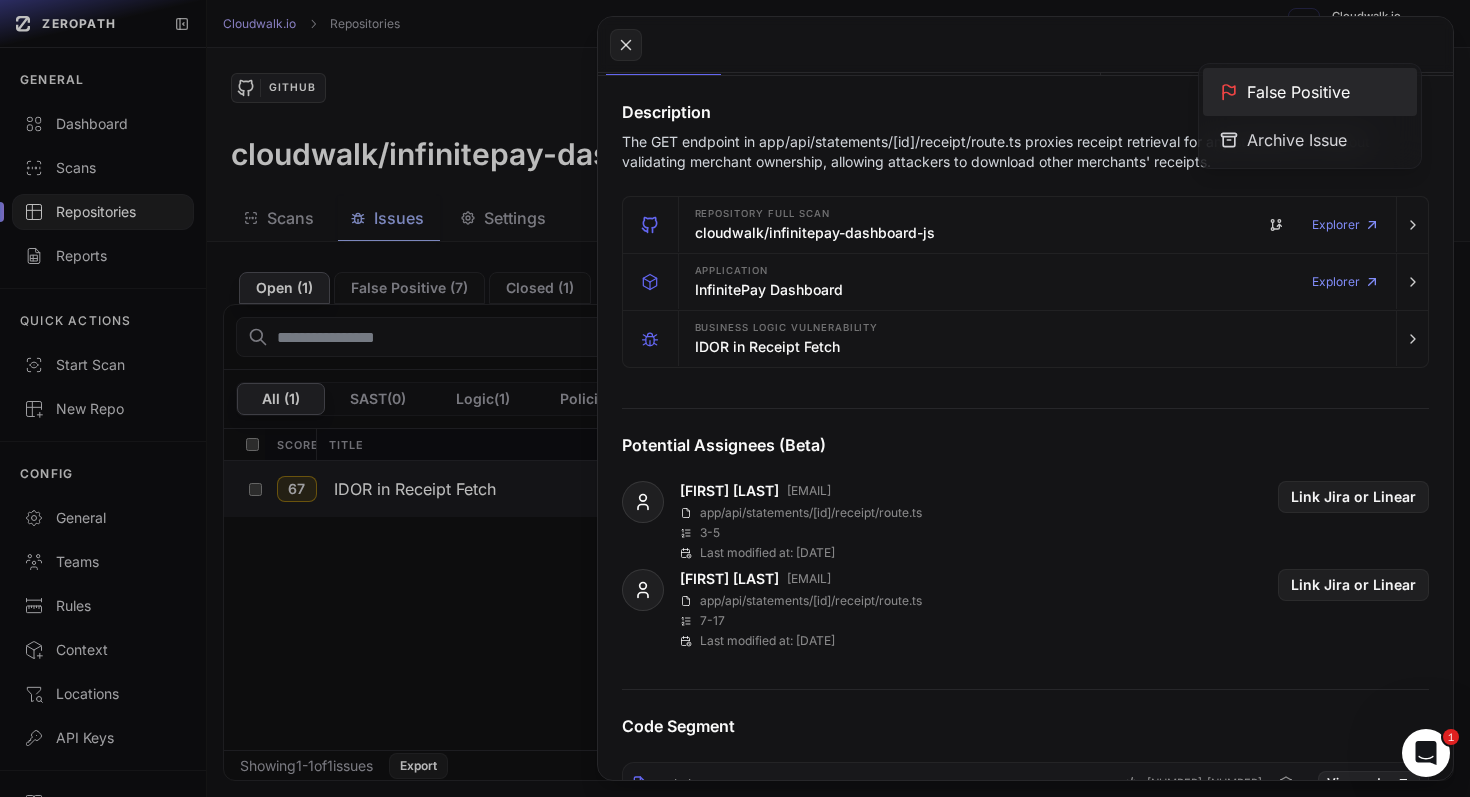 click on "False Positive" at bounding box center (1310, 92) 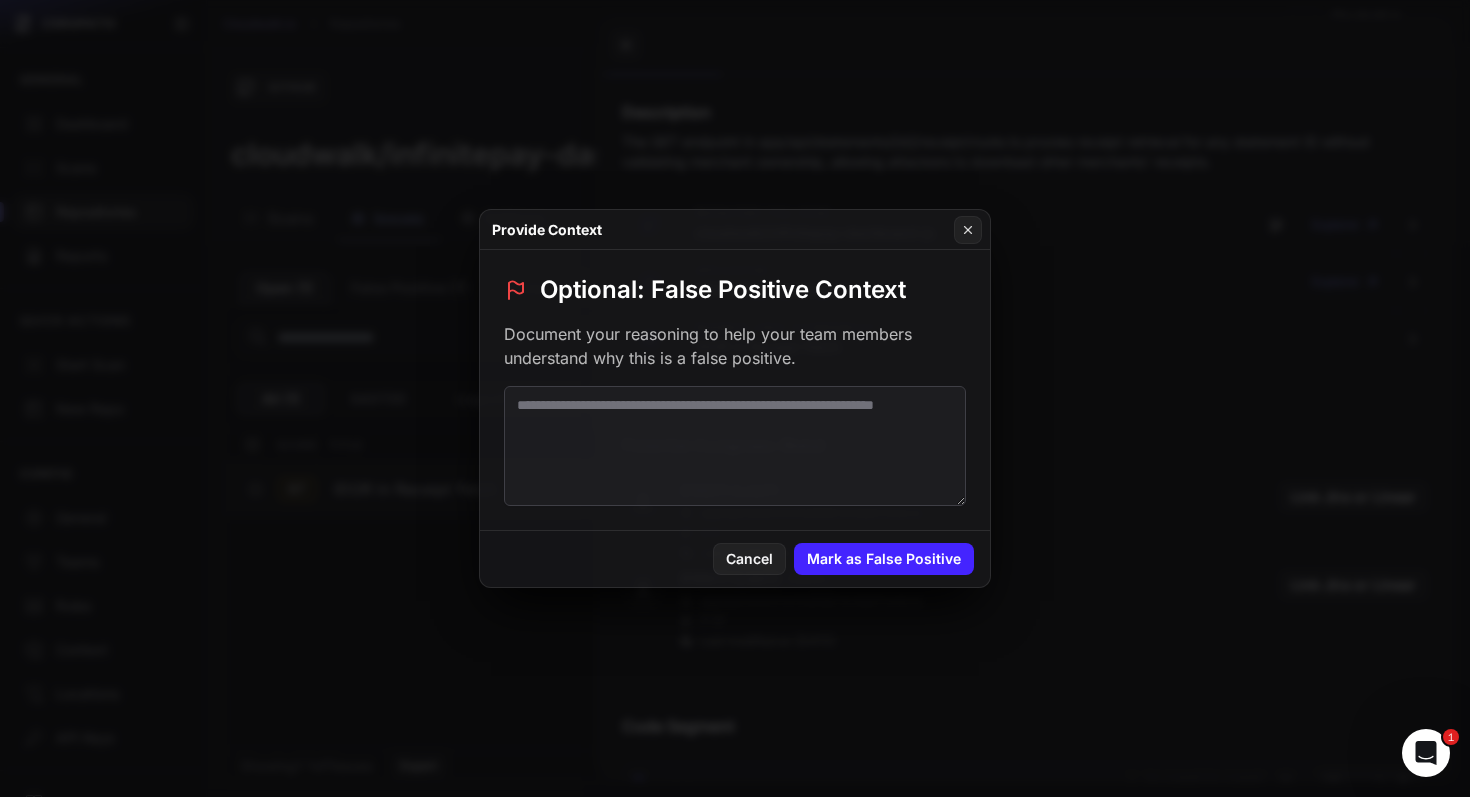 scroll, scrollTop: 0, scrollLeft: 0, axis: both 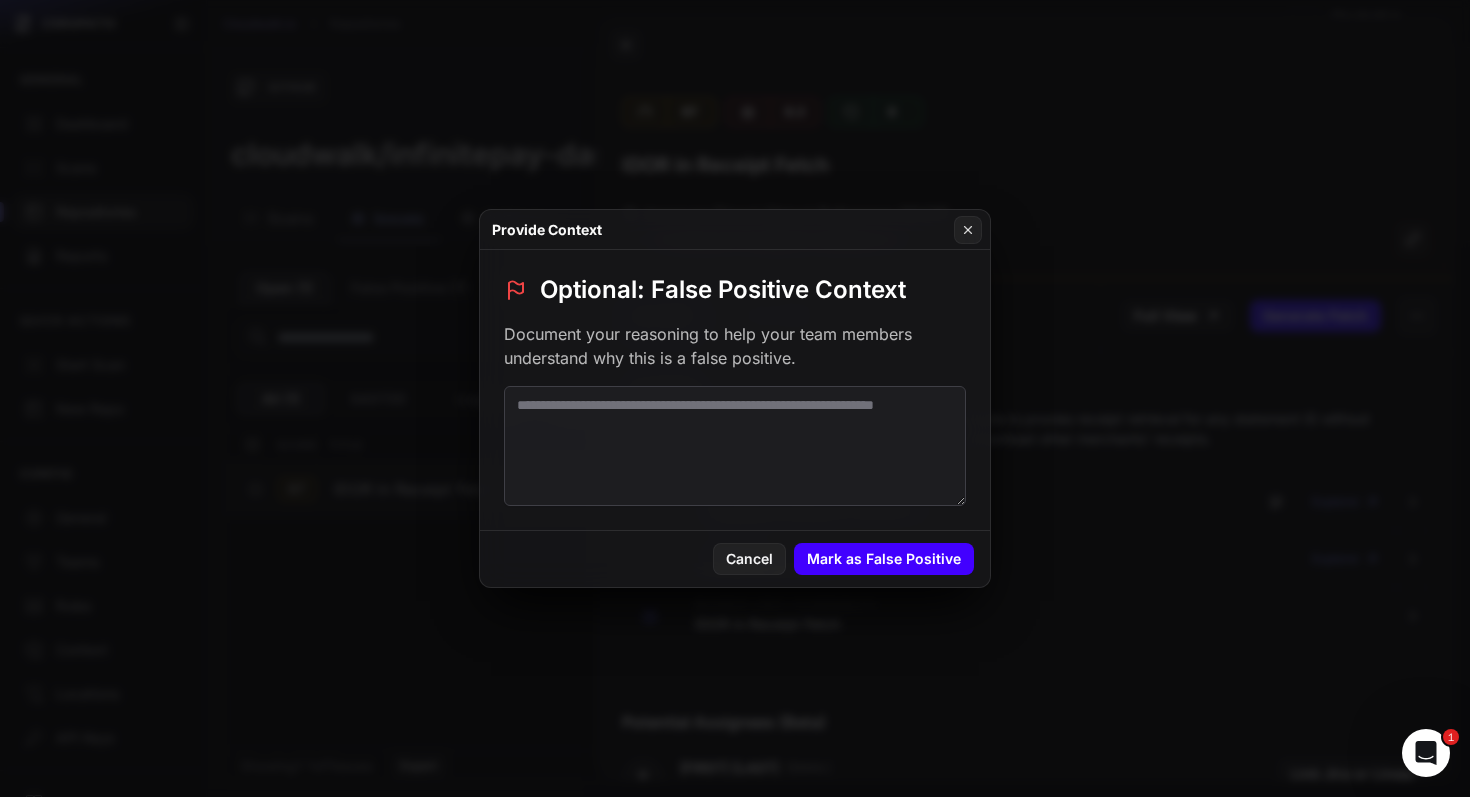 click on "Mark as False Positive" at bounding box center (884, 559) 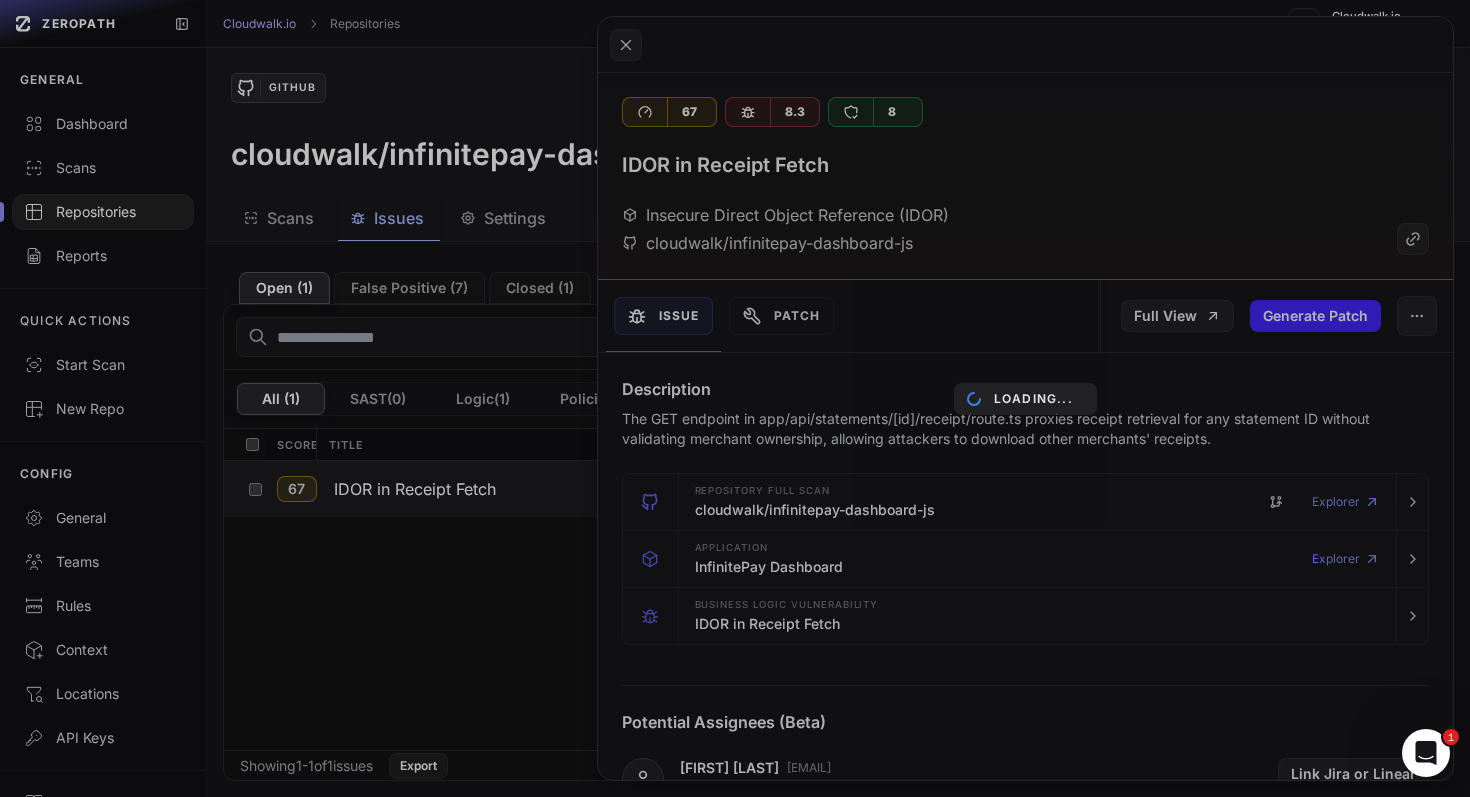 click on "( 1 )   False Positive ( 7 )   Closed ( 1 )   Scan from   [MONTH]/[DAY]/[YEAR]   •   [TIME]   •   Full         Branch:   main       Search   Severity Filters
Select All     All ( 1 )   SAST  ( 0 )
Logic  ( 1 )
Policies  ( 0 )
Secrets  ( 0 )
IaC  ( 0 )
EoL  ( 0 )
SCA  ( 0 )
Score     Title     Class     File     Detected     Patch             67     IDOR in Receipt Fetch   Insecure Direct Object Reference (IDOR)   app/api/statements/[id]/receipt/route.ts     [MONTH] [DAY] [TIME]     Available           Showing  1  -  1  of  1  issues   Export      Page  1                 Loading...           67       8.3       8       IDOR in Receipt Fetch     Insecure Direct Object Reference (IDOR)     cloudwalk/infinitepay-dashboard-js
Issue
Patch   Full View
Generate Patch               Description
Repository Full scan" 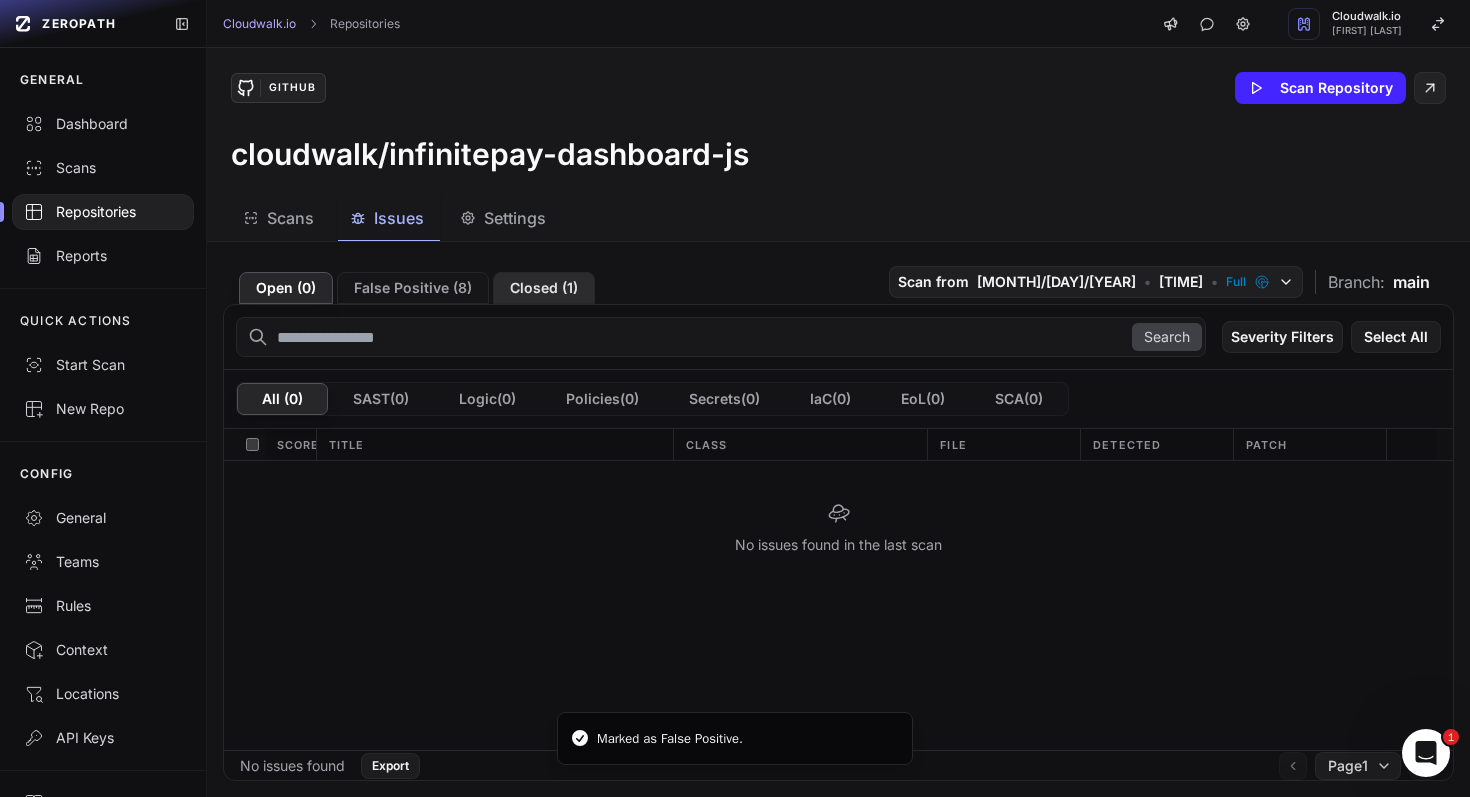click on "Closed ( 1 )" at bounding box center (544, 288) 